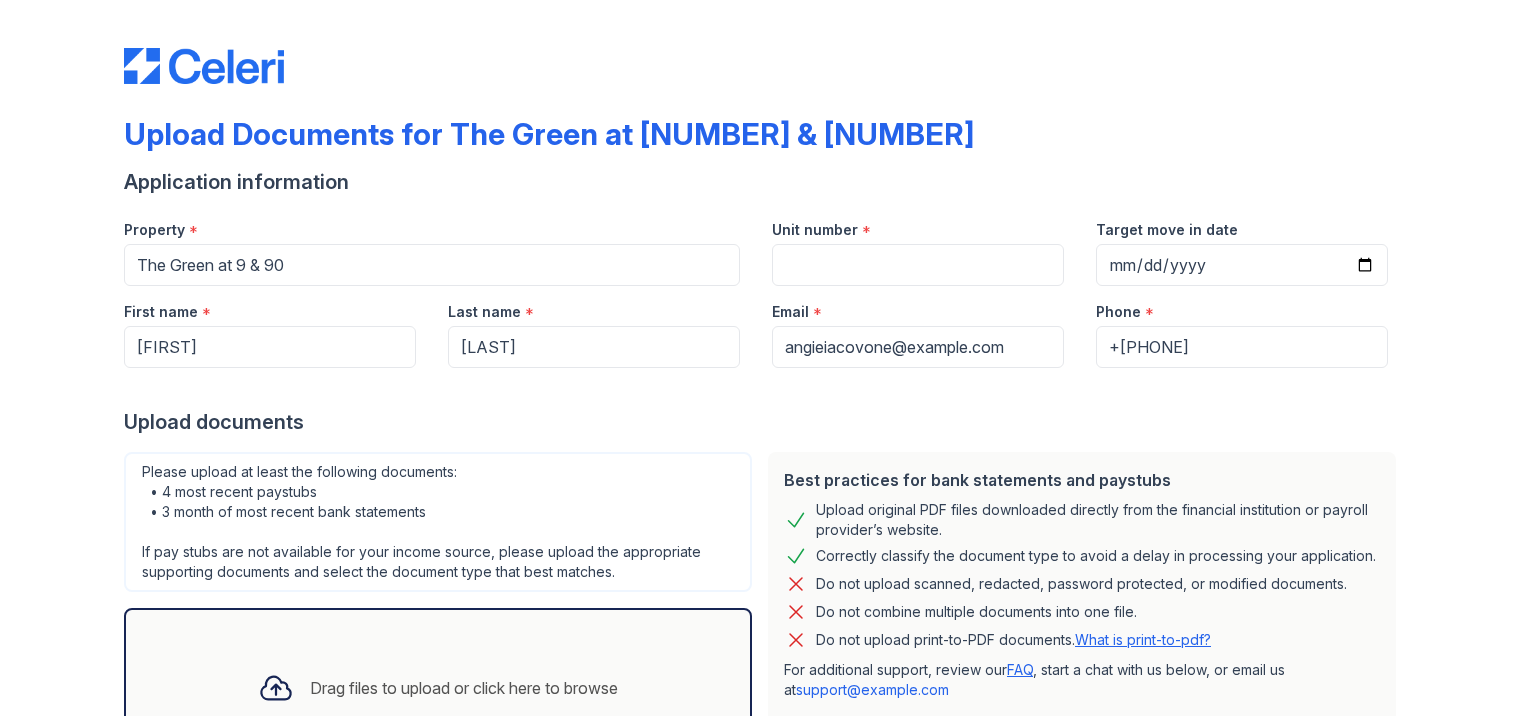 scroll, scrollTop: 0, scrollLeft: 0, axis: both 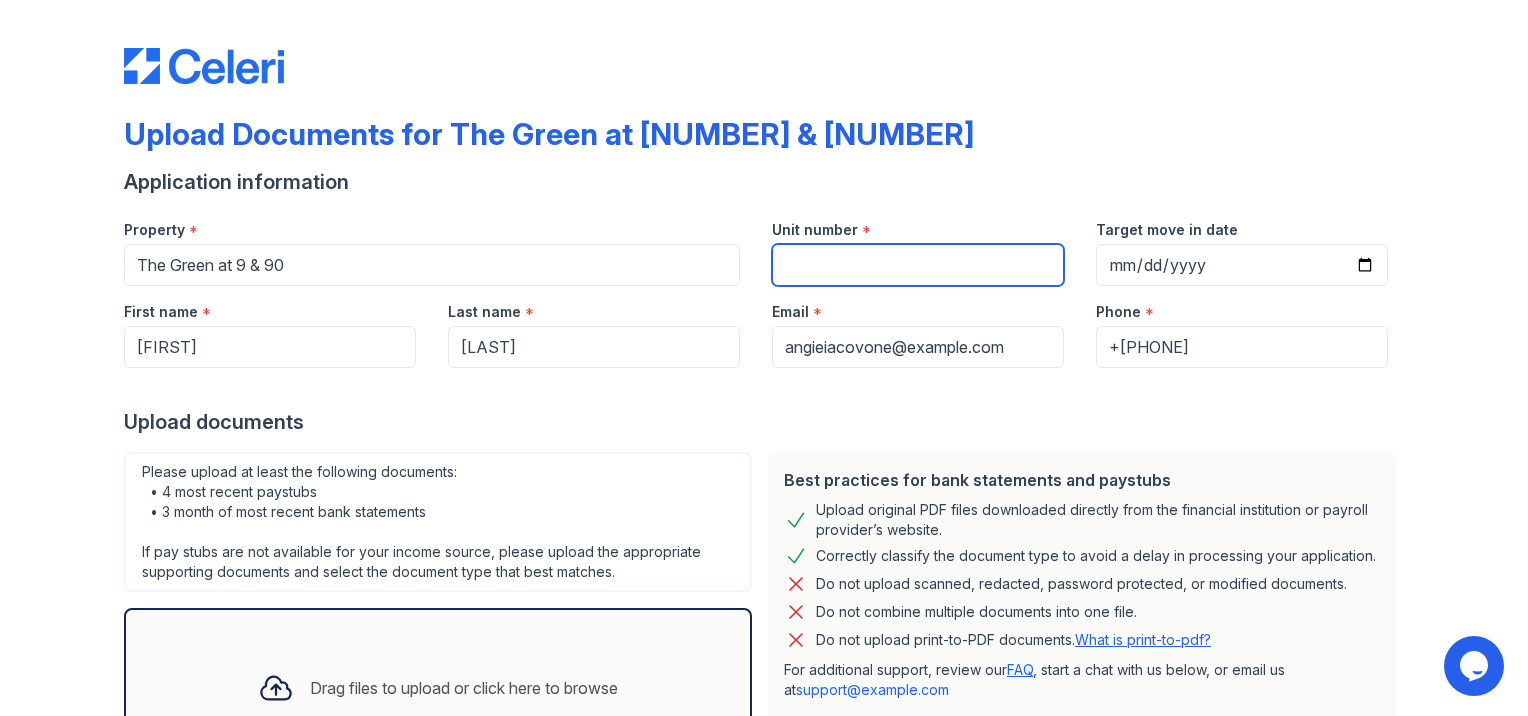 click on "Unit number" at bounding box center [918, 265] 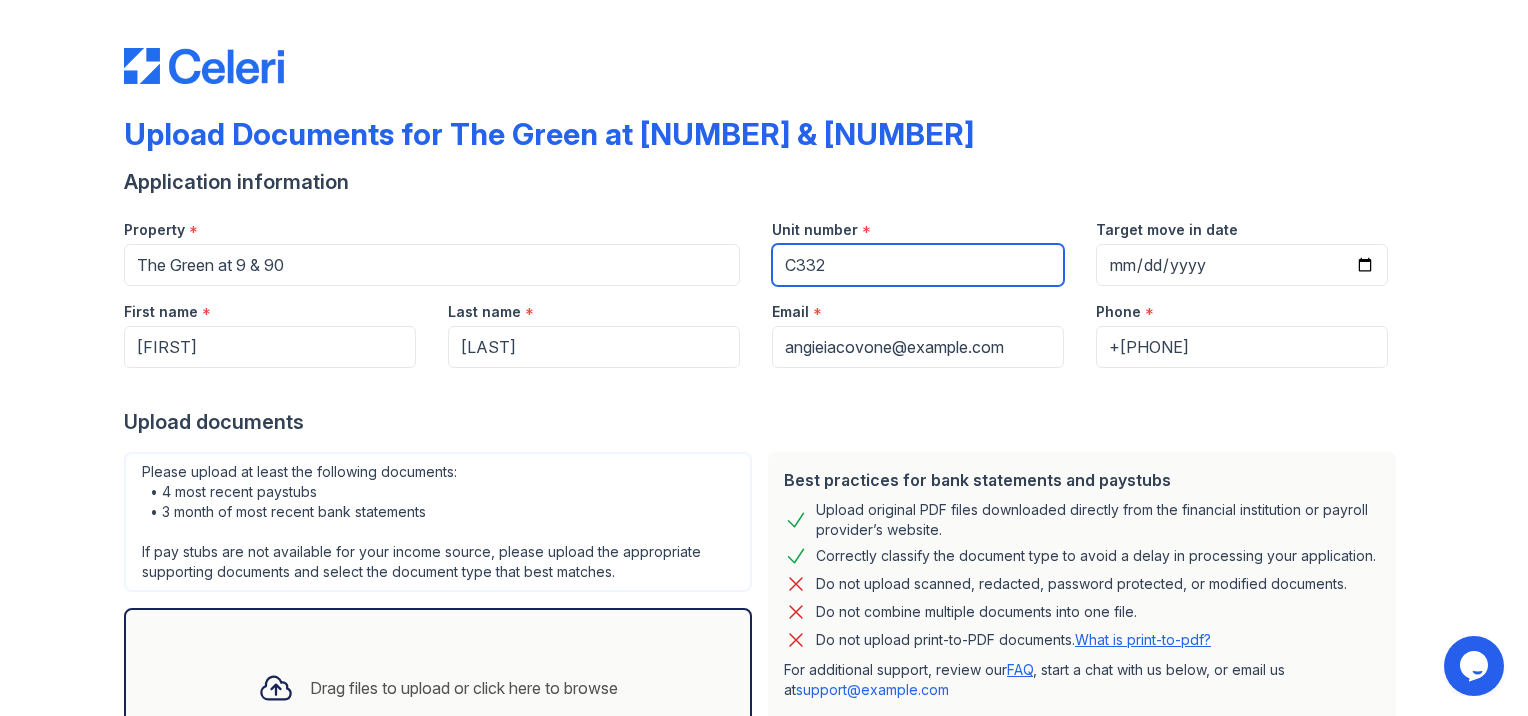 type on "C332" 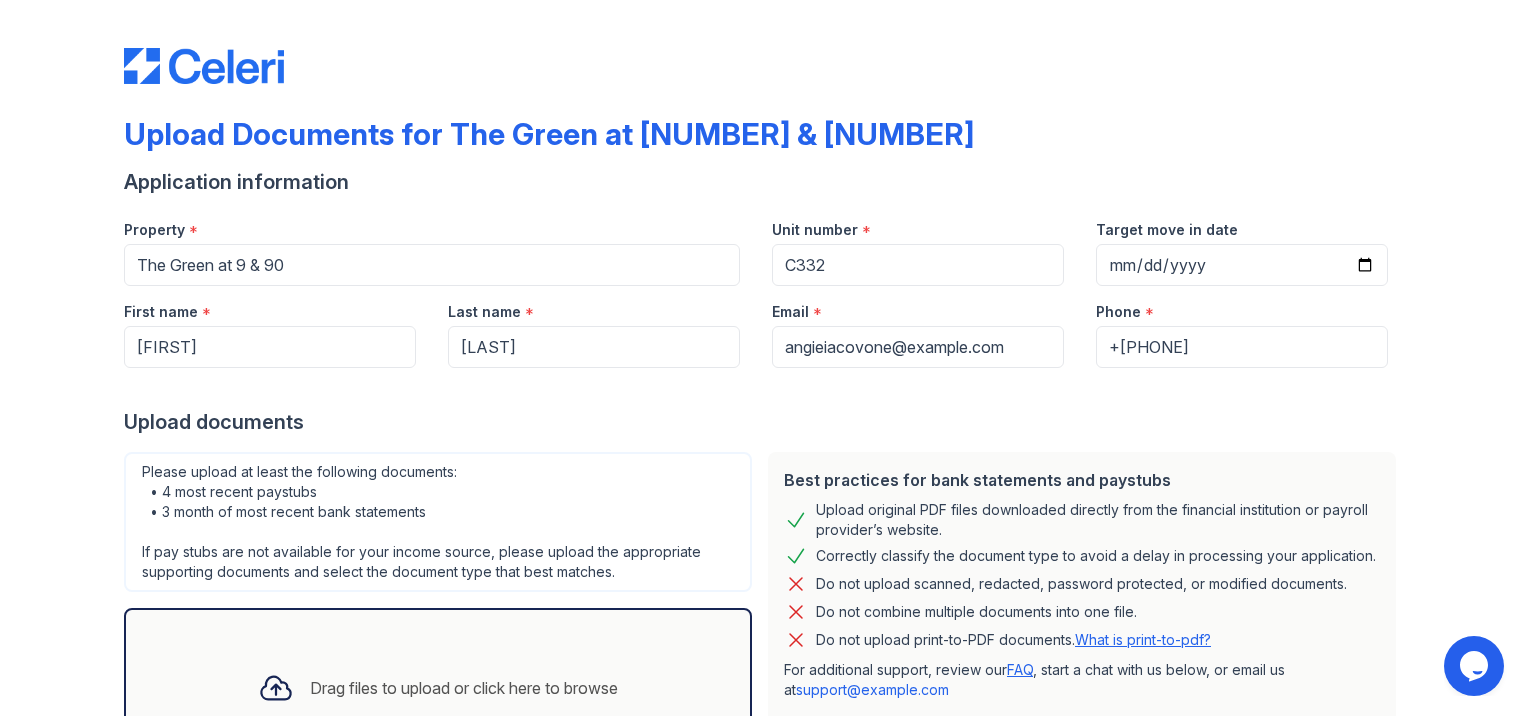 click on "Upload documents" at bounding box center [764, 422] 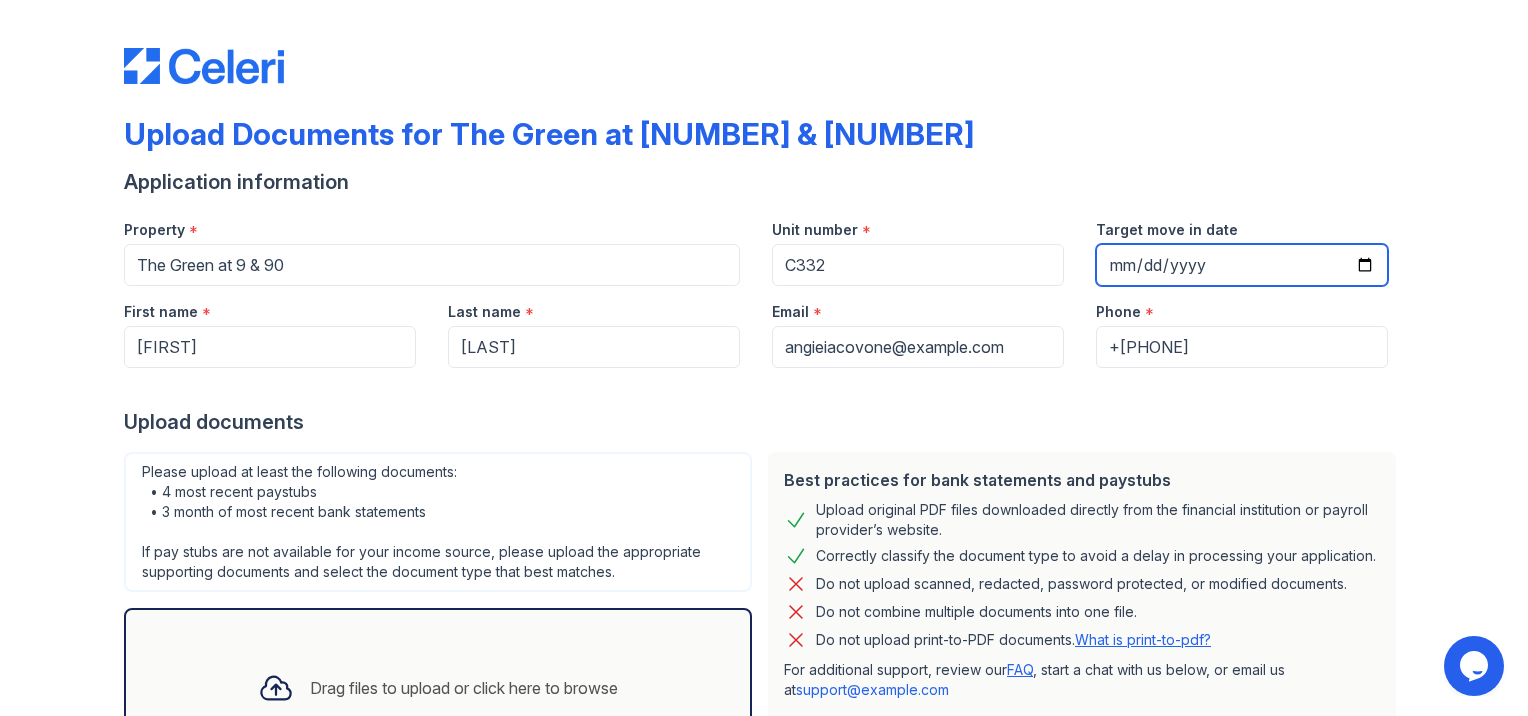 click on "Target move in date" at bounding box center [1242, 265] 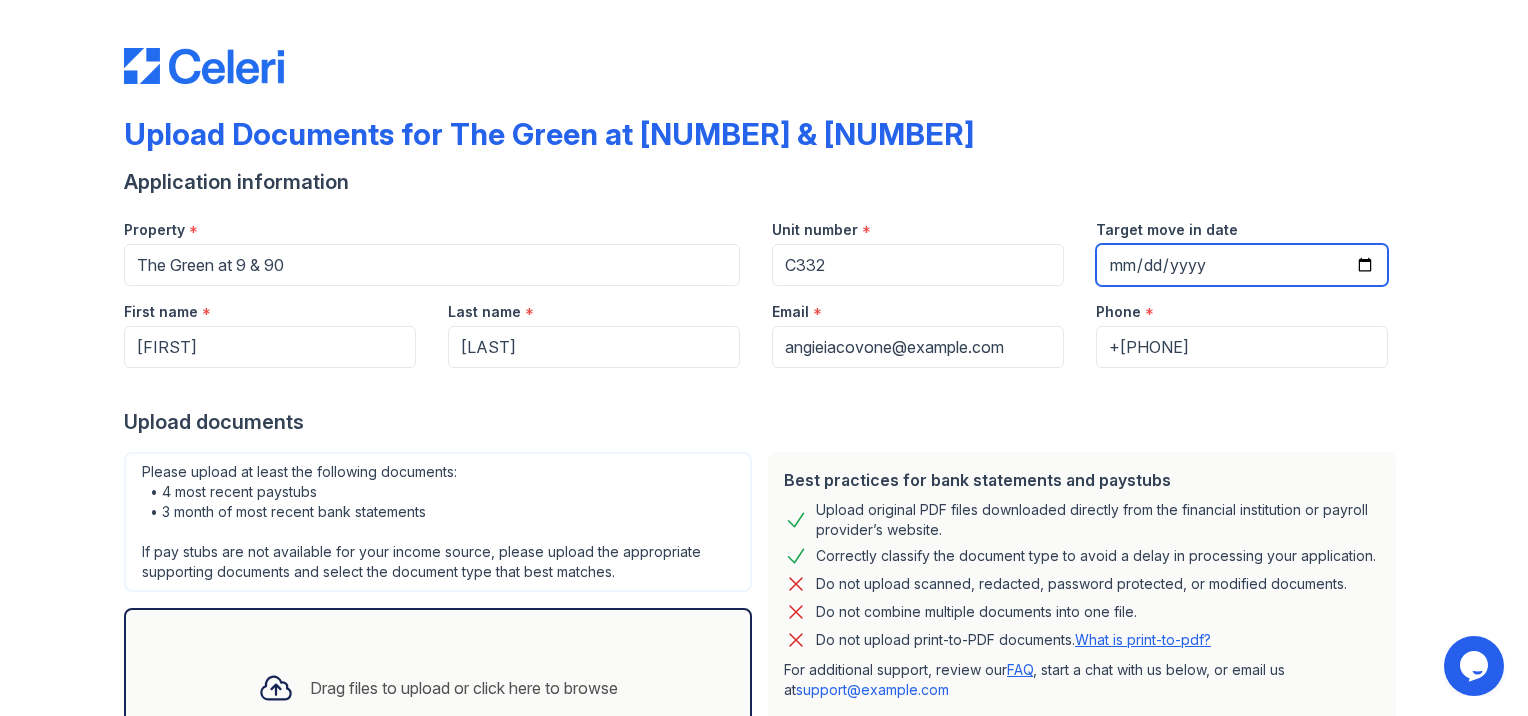 type on "2025-08-04" 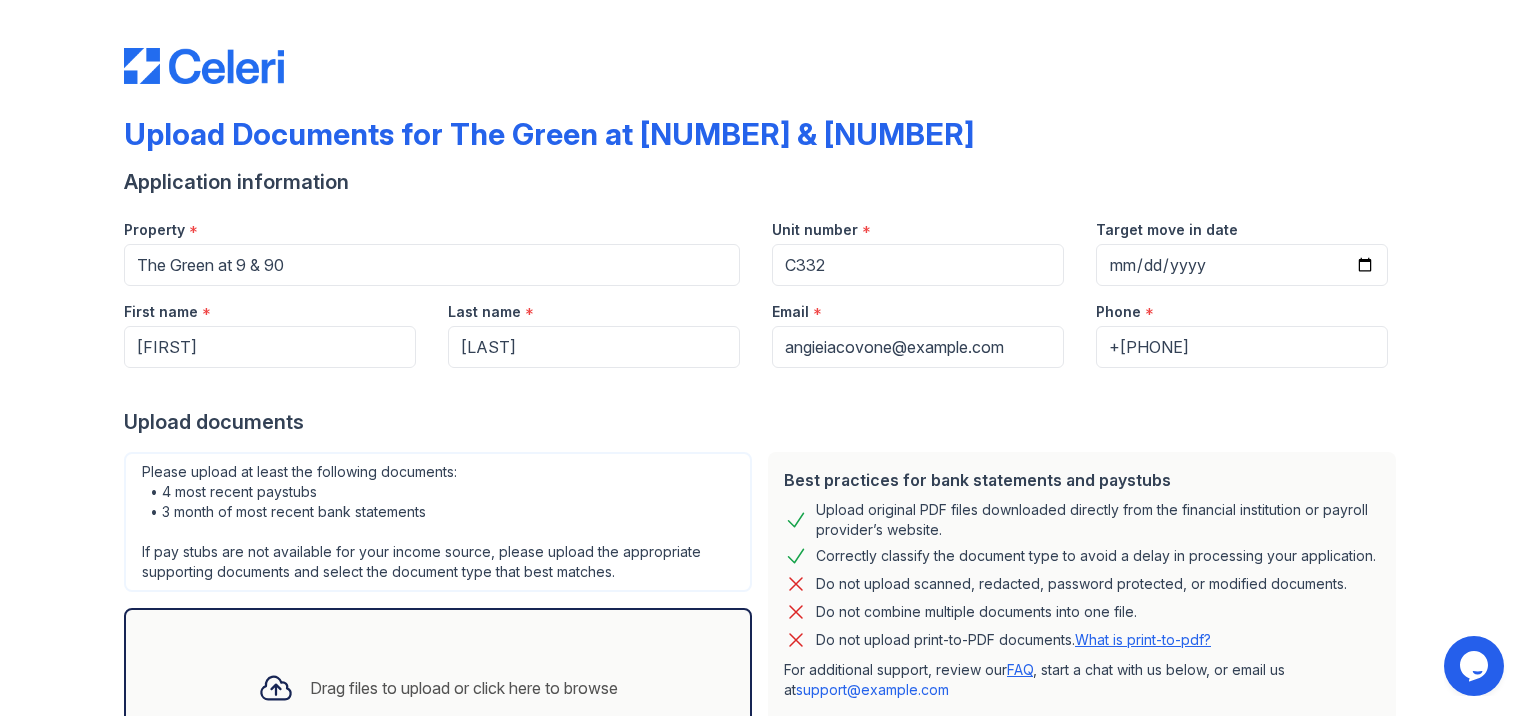 click on "Upload documents" at bounding box center [764, 422] 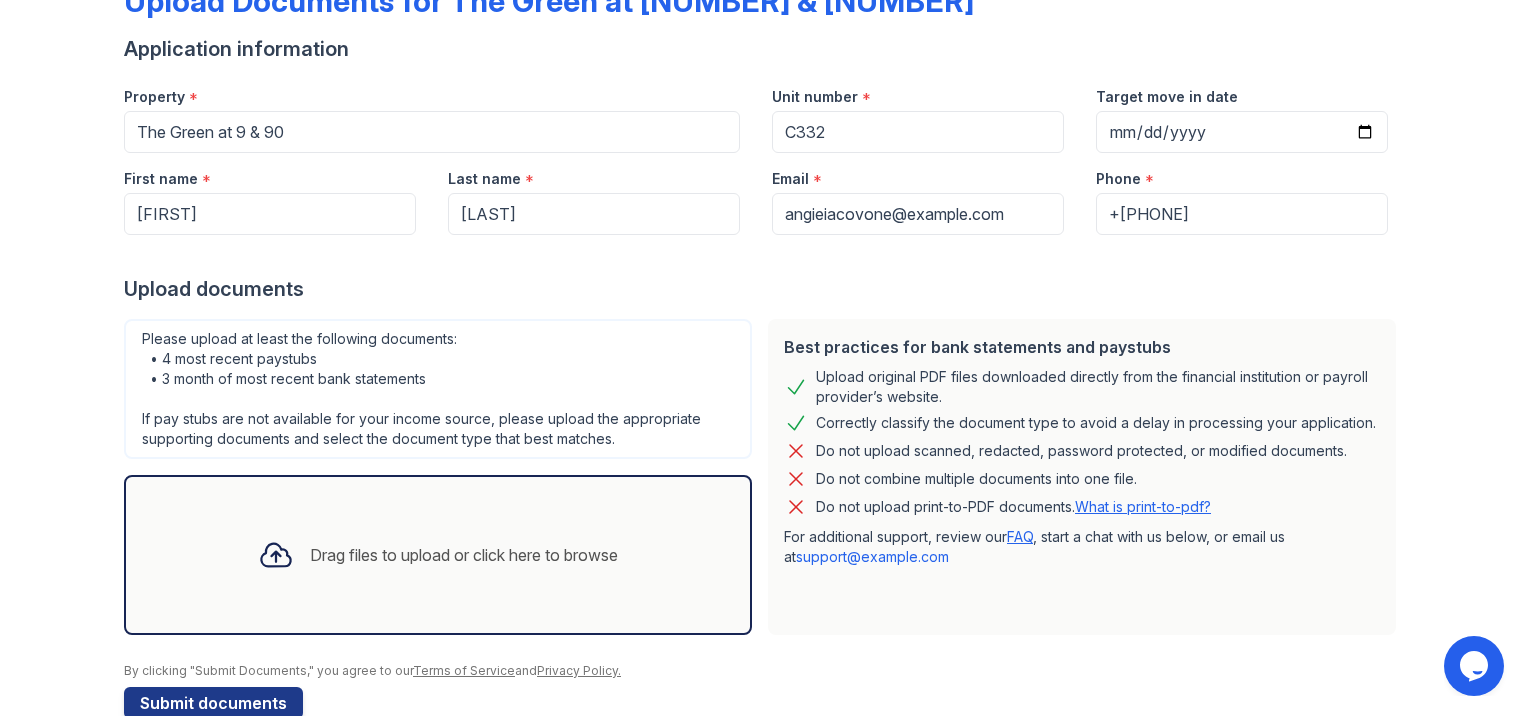 scroll, scrollTop: 174, scrollLeft: 0, axis: vertical 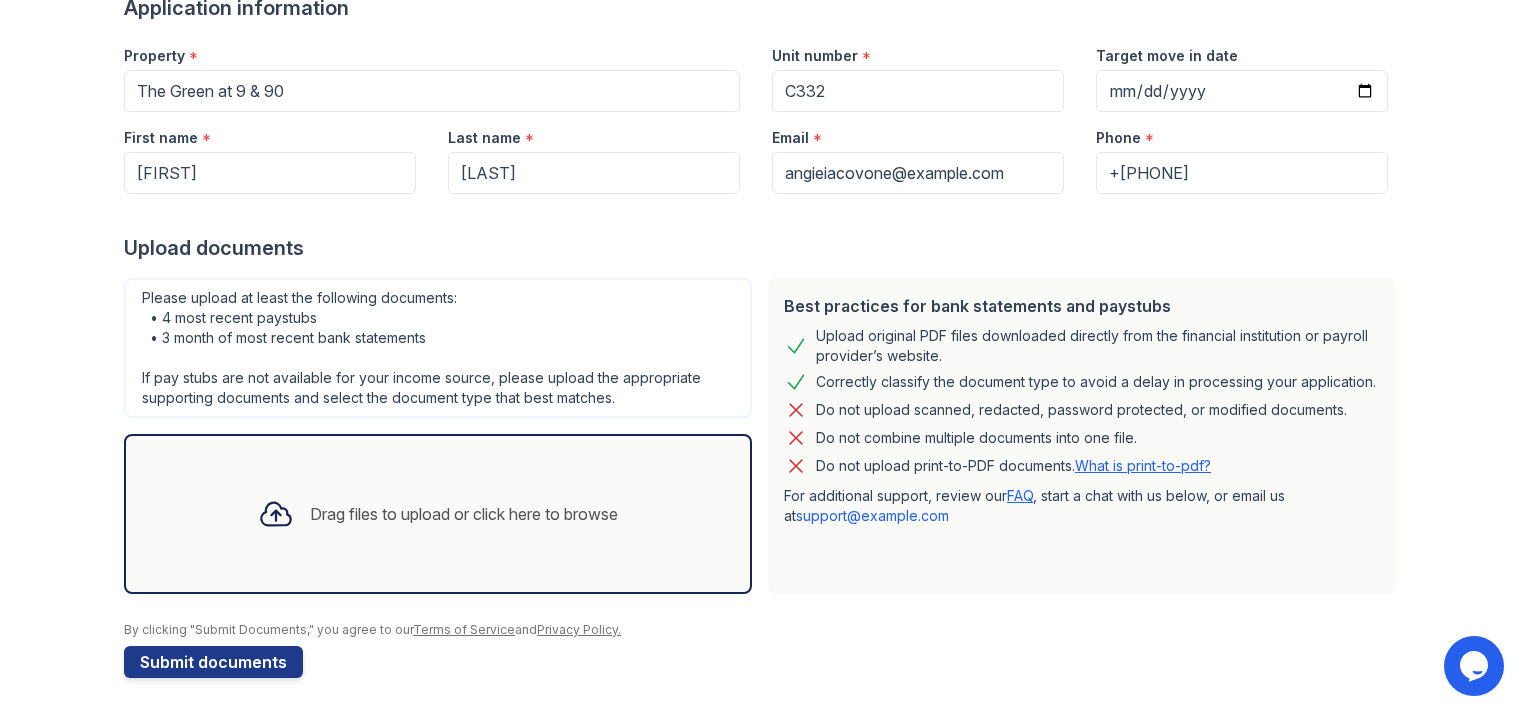 click on "Drag files to upload or click here to browse" at bounding box center (464, 514) 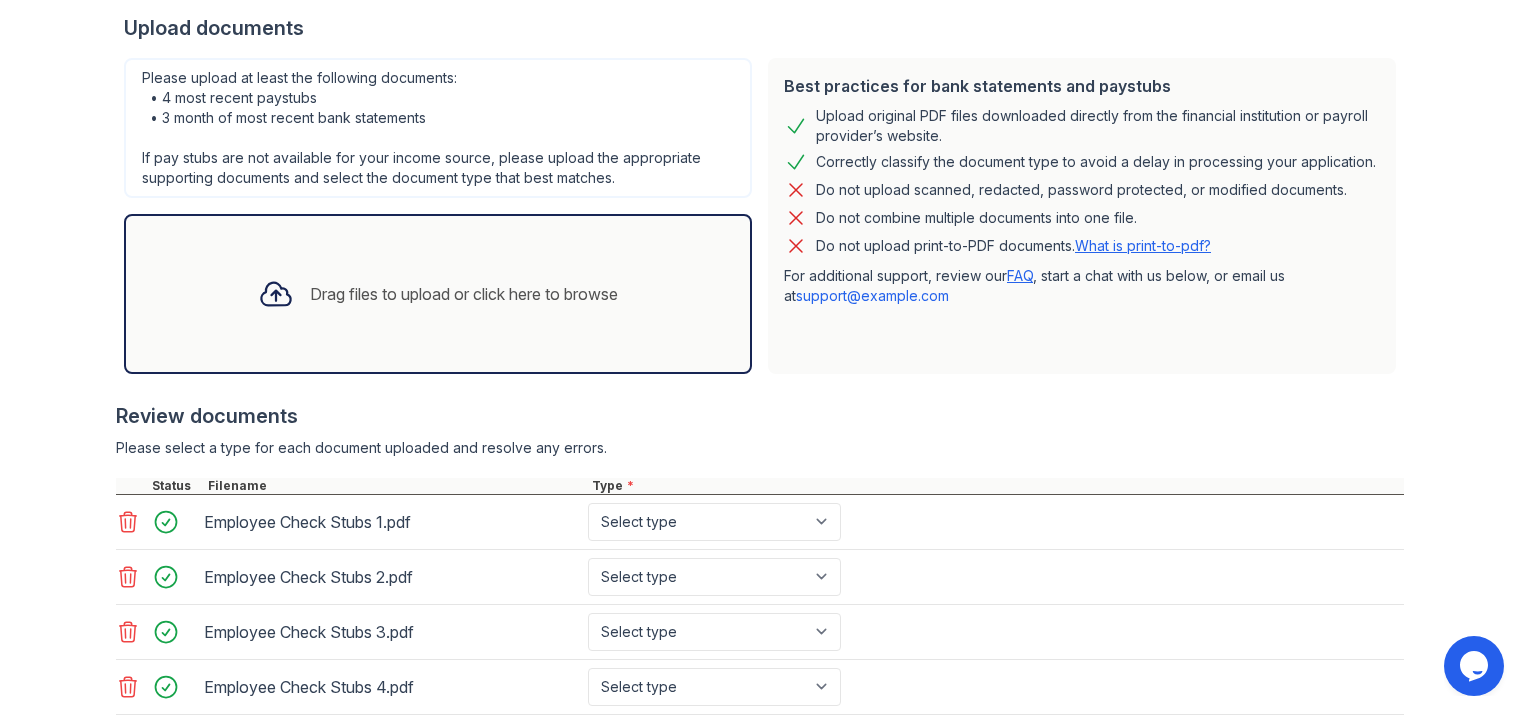 scroll, scrollTop: 400, scrollLeft: 0, axis: vertical 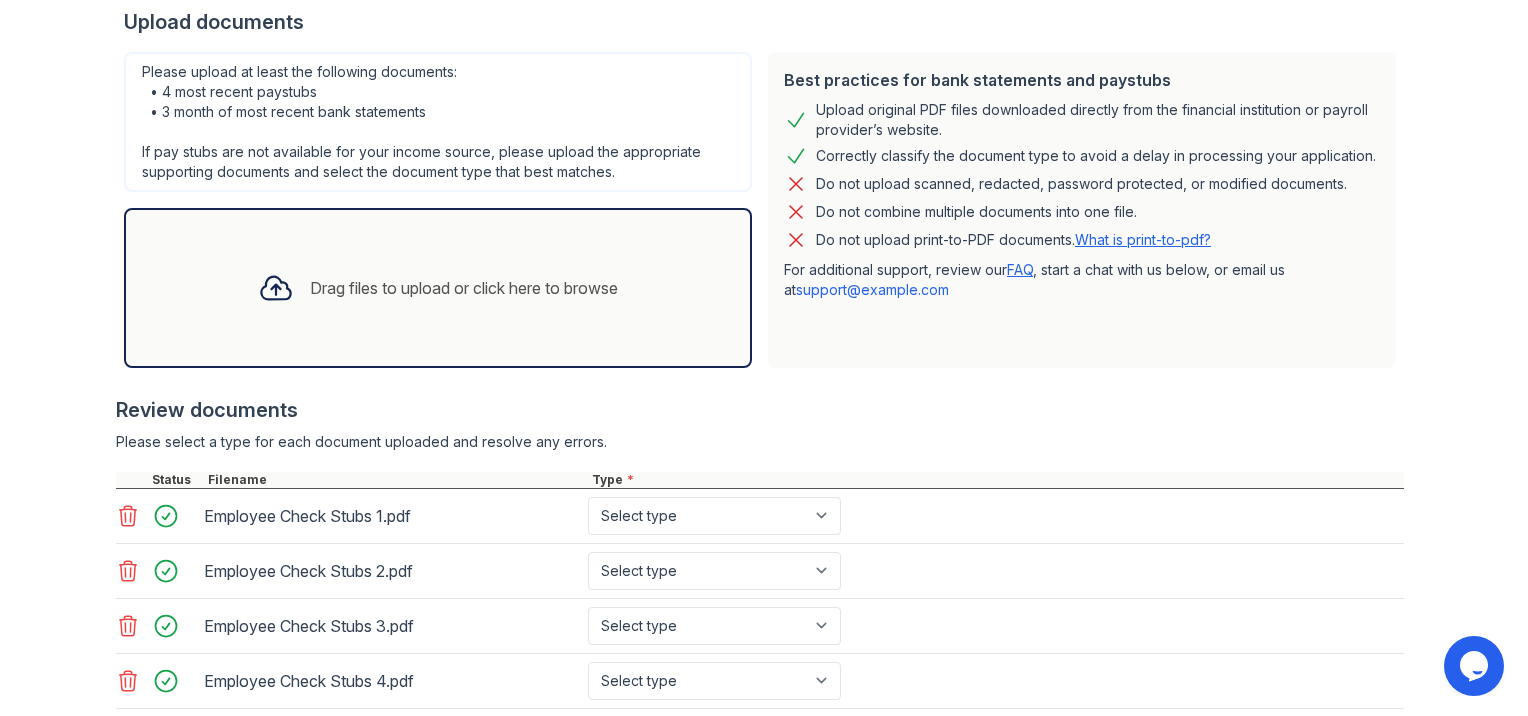 click on "Drag files to upload or click here to browse" at bounding box center (464, 288) 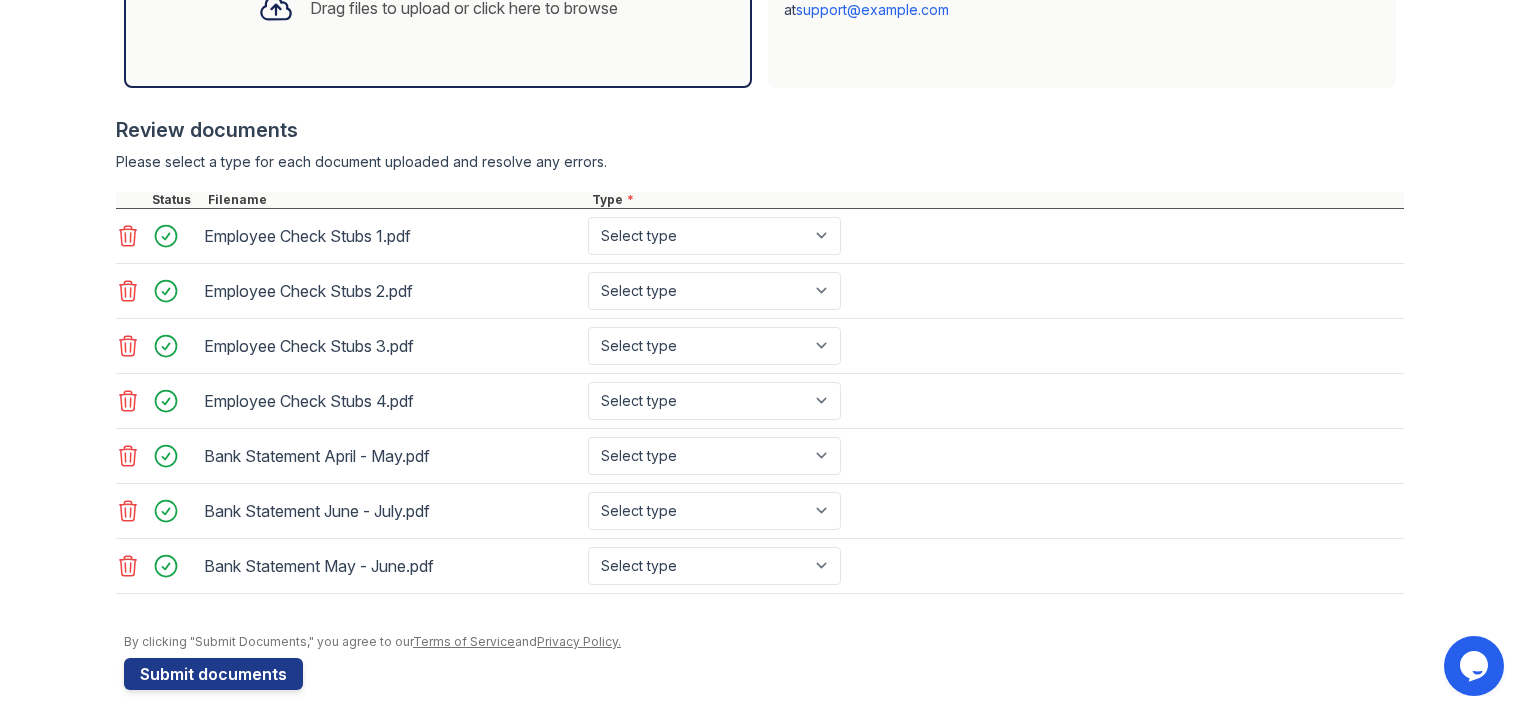 scroll, scrollTop: 688, scrollLeft: 0, axis: vertical 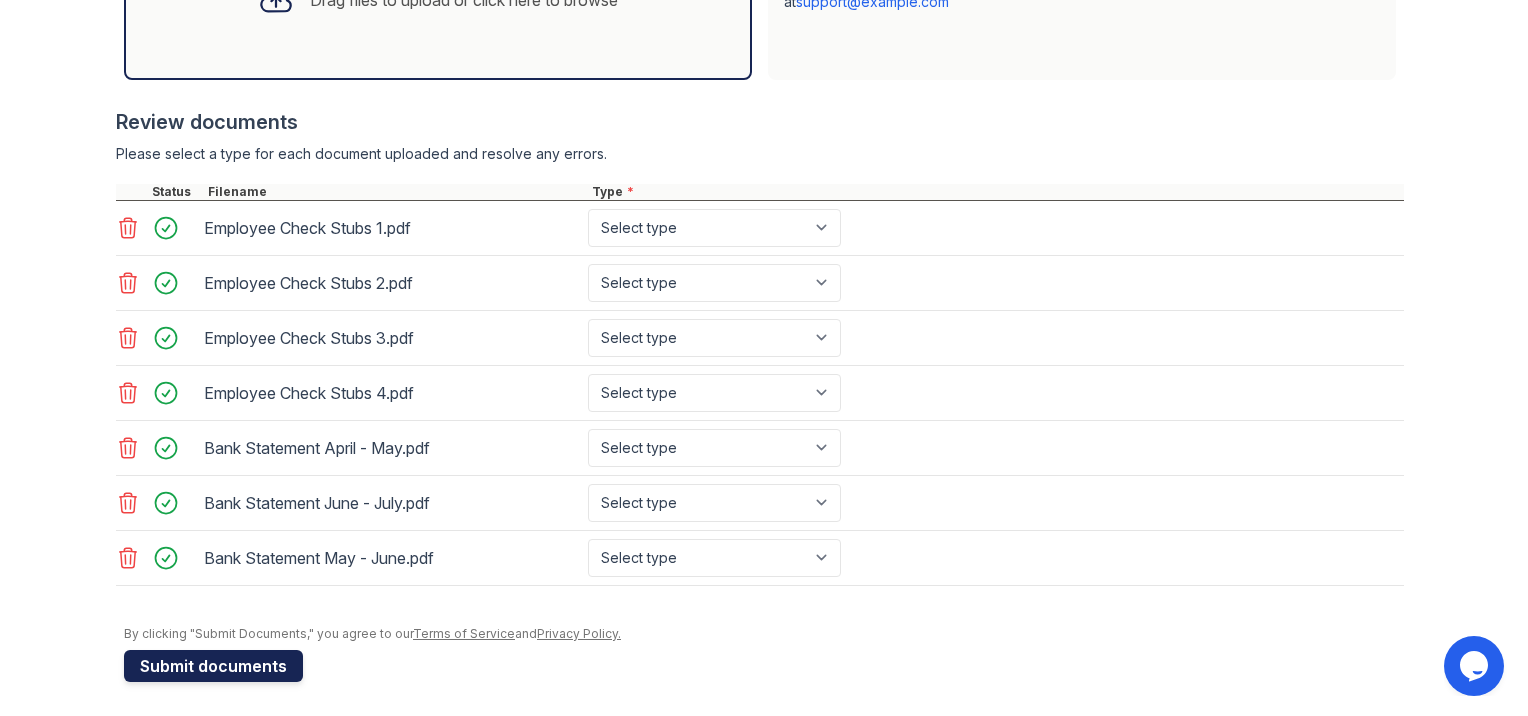 click on "Submit documents" at bounding box center [213, 666] 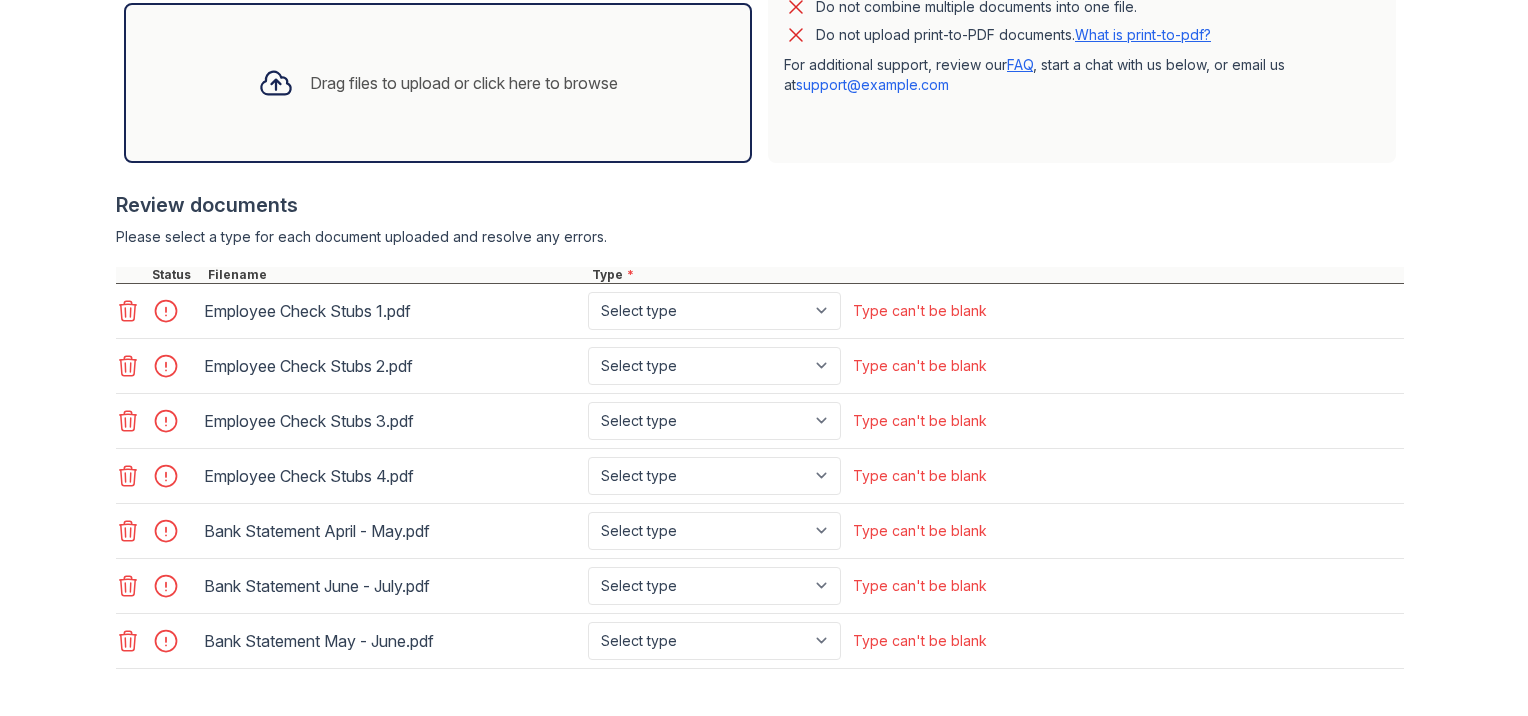 scroll, scrollTop: 666, scrollLeft: 0, axis: vertical 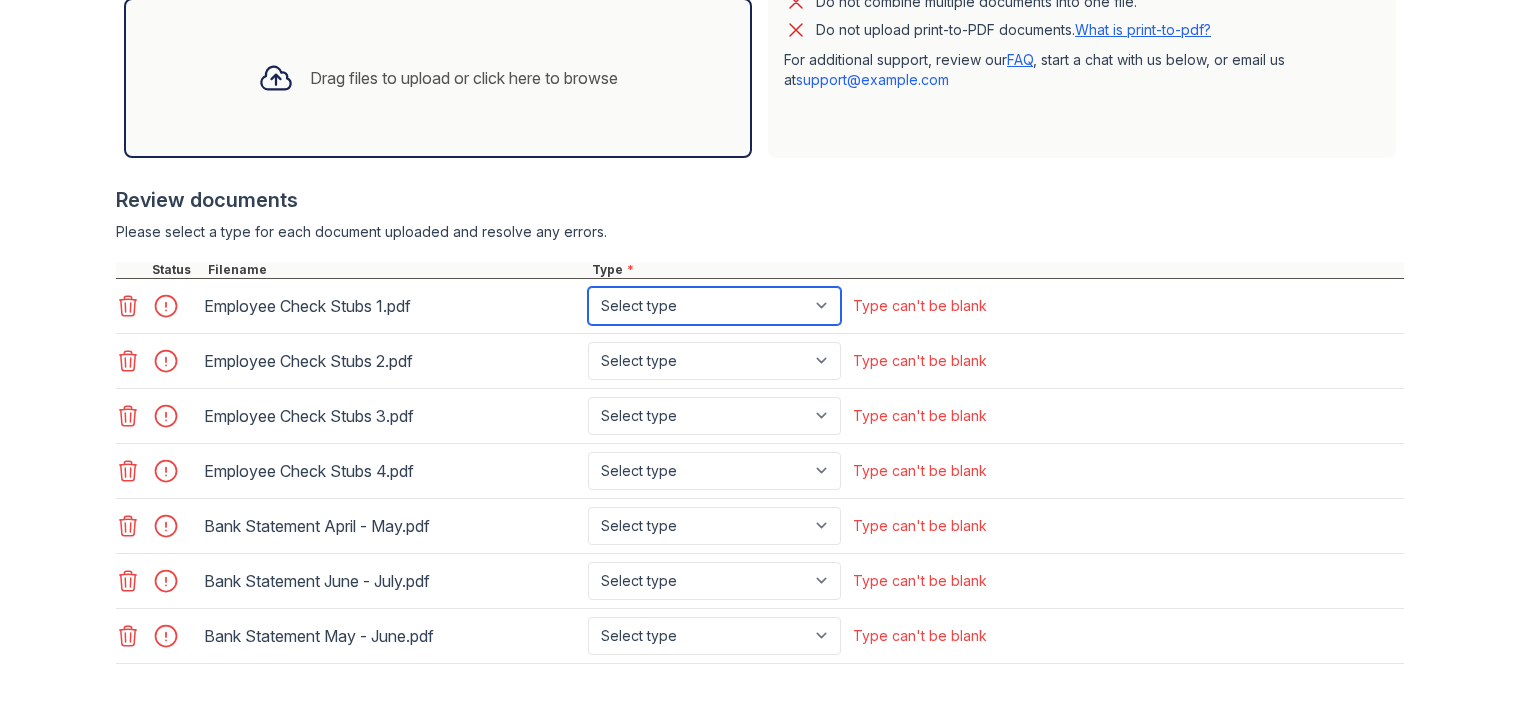 click on "Select type
Paystub
Bank Statement
Offer Letter
Tax Documents
Benefit Award Letter
Investment Account Statement
Other" at bounding box center (714, 306) 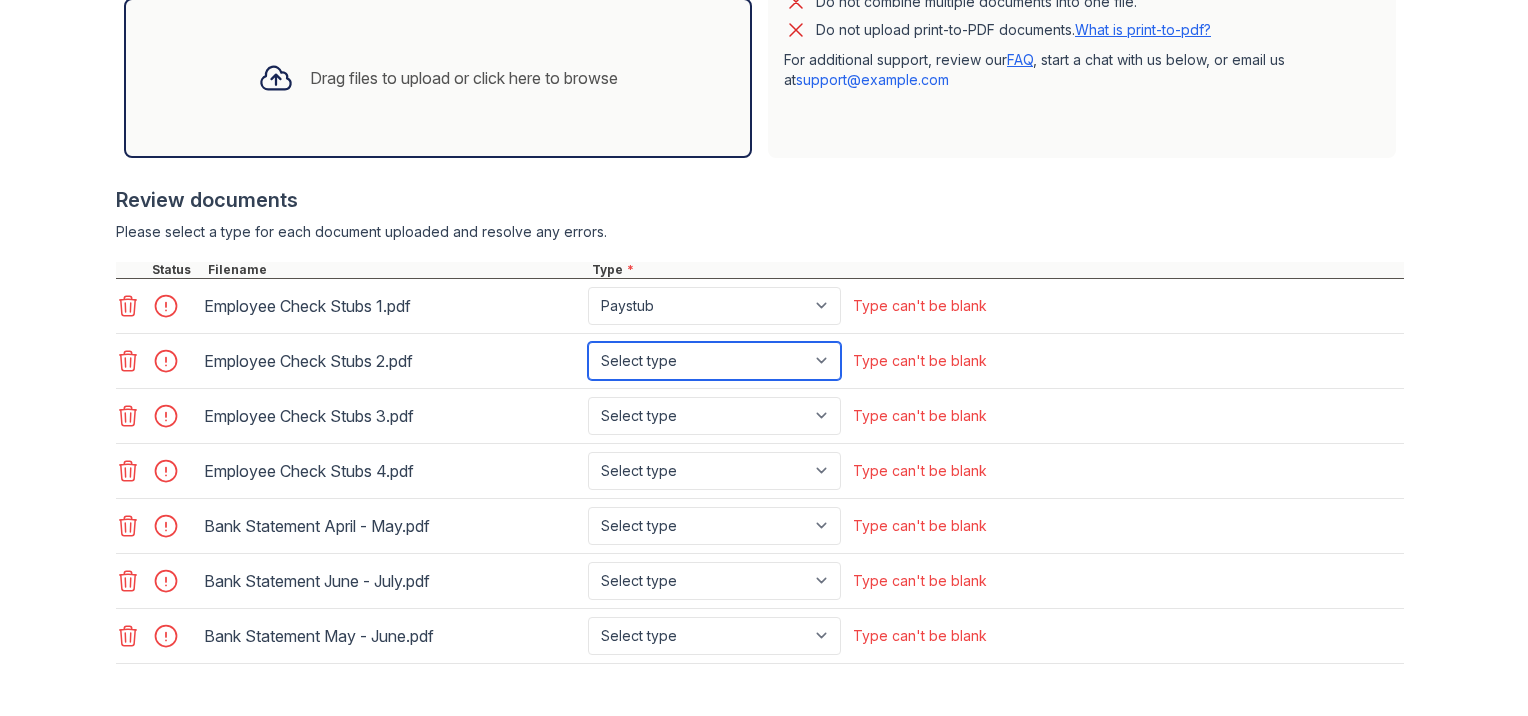 click on "Select type
Paystub
Bank Statement
Offer Letter
Tax Documents
Benefit Award Letter
Investment Account Statement
Other" at bounding box center [714, 361] 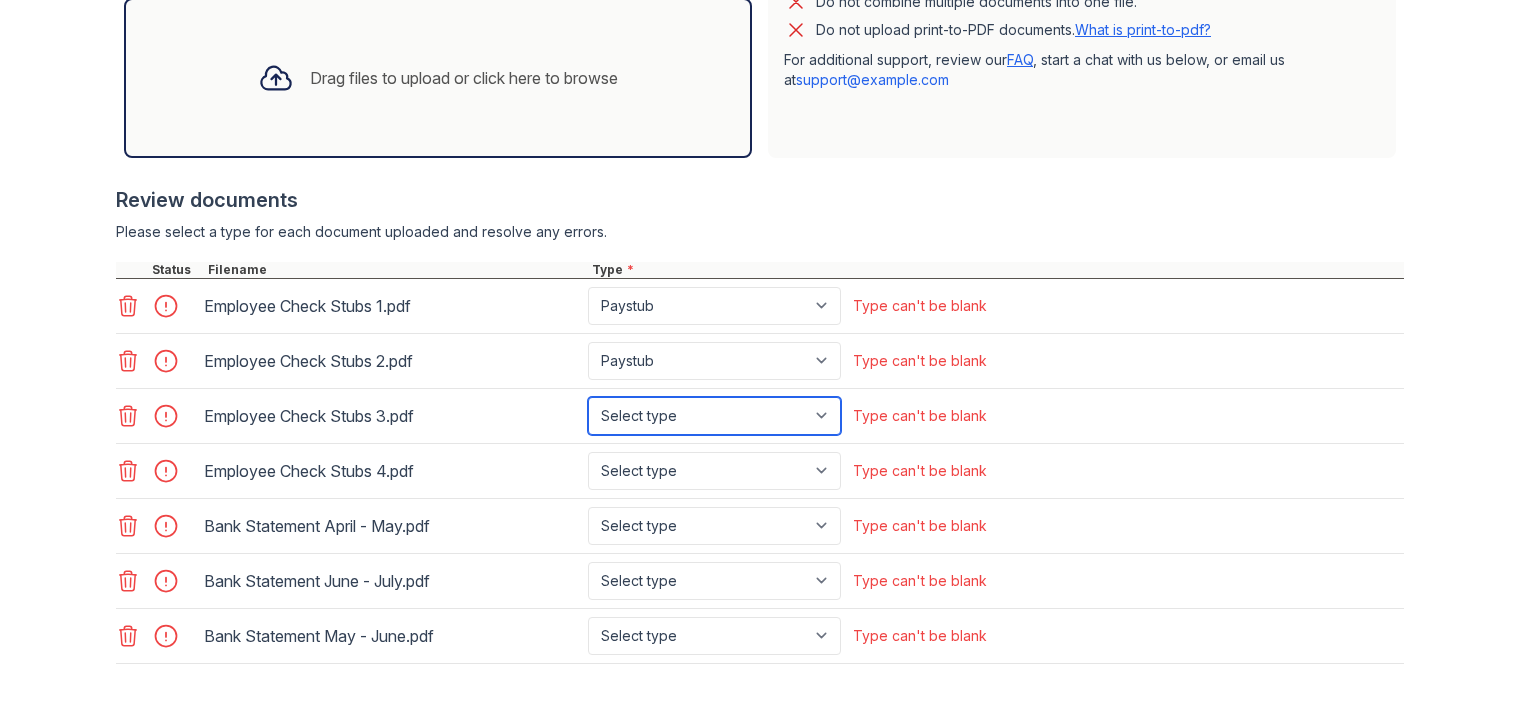 click on "Select type
Paystub
Bank Statement
Offer Letter
Tax Documents
Benefit Award Letter
Investment Account Statement
Other" at bounding box center (714, 416) 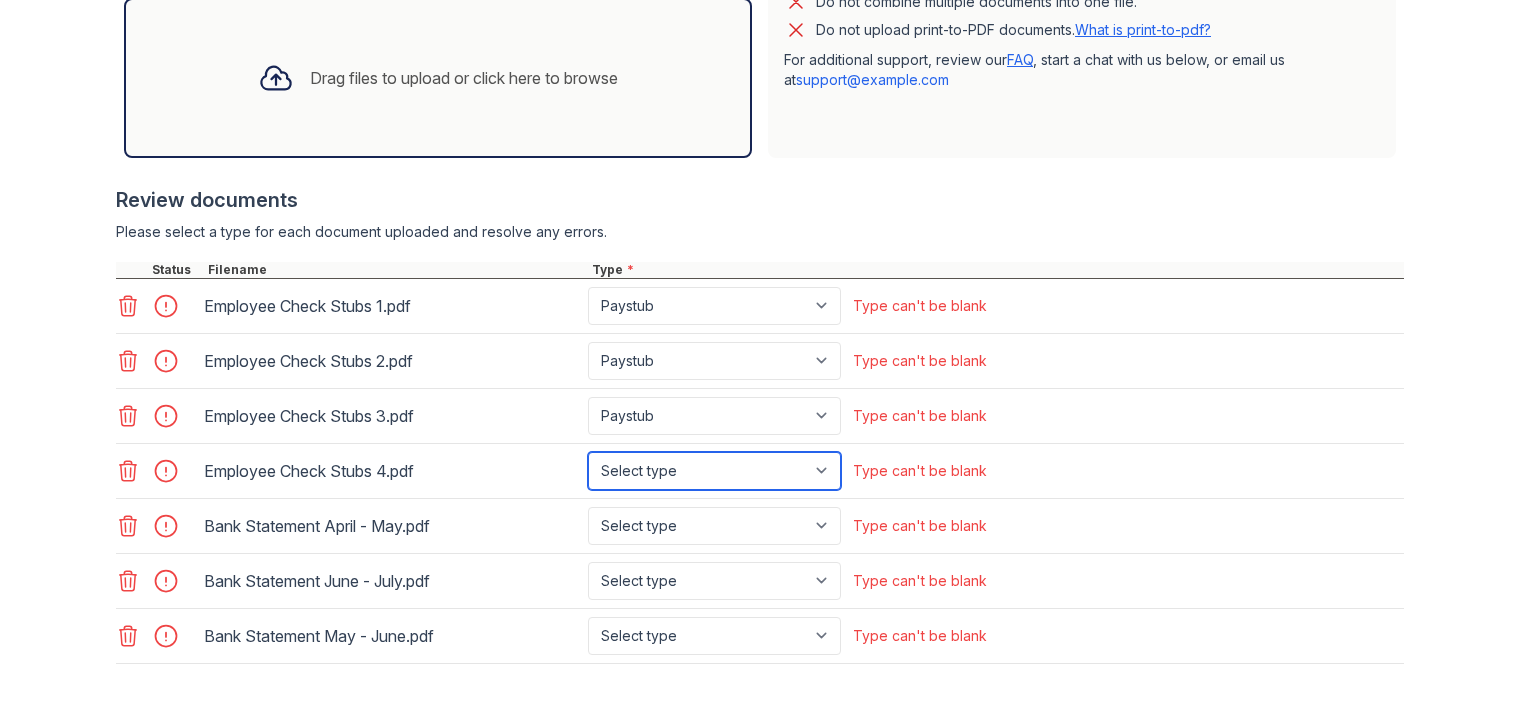 click on "Select type
Paystub
Bank Statement
Offer Letter
Tax Documents
Benefit Award Letter
Investment Account Statement
Other" at bounding box center (714, 471) 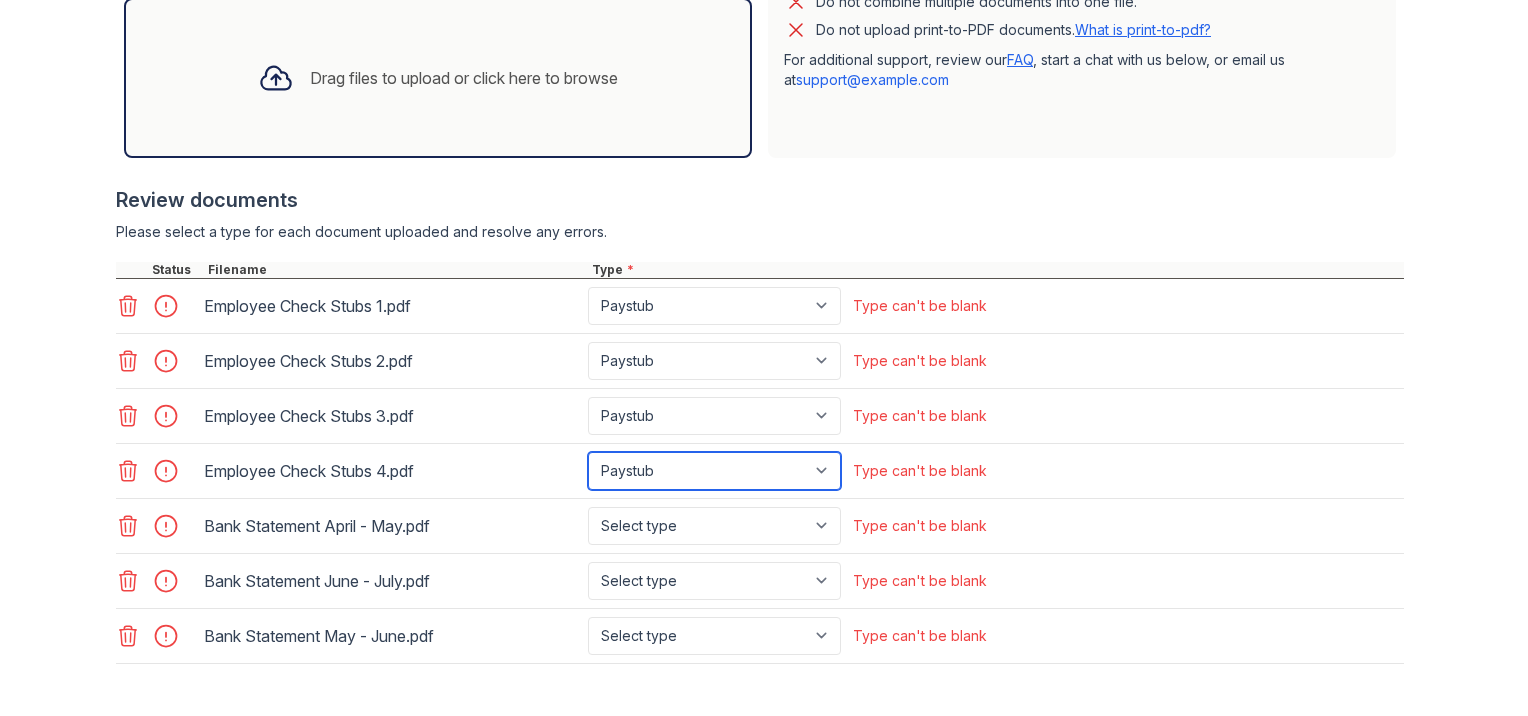 click on "Select type
Paystub
Bank Statement
Offer Letter
Tax Documents
Benefit Award Letter
Investment Account Statement
Other" at bounding box center [714, 471] 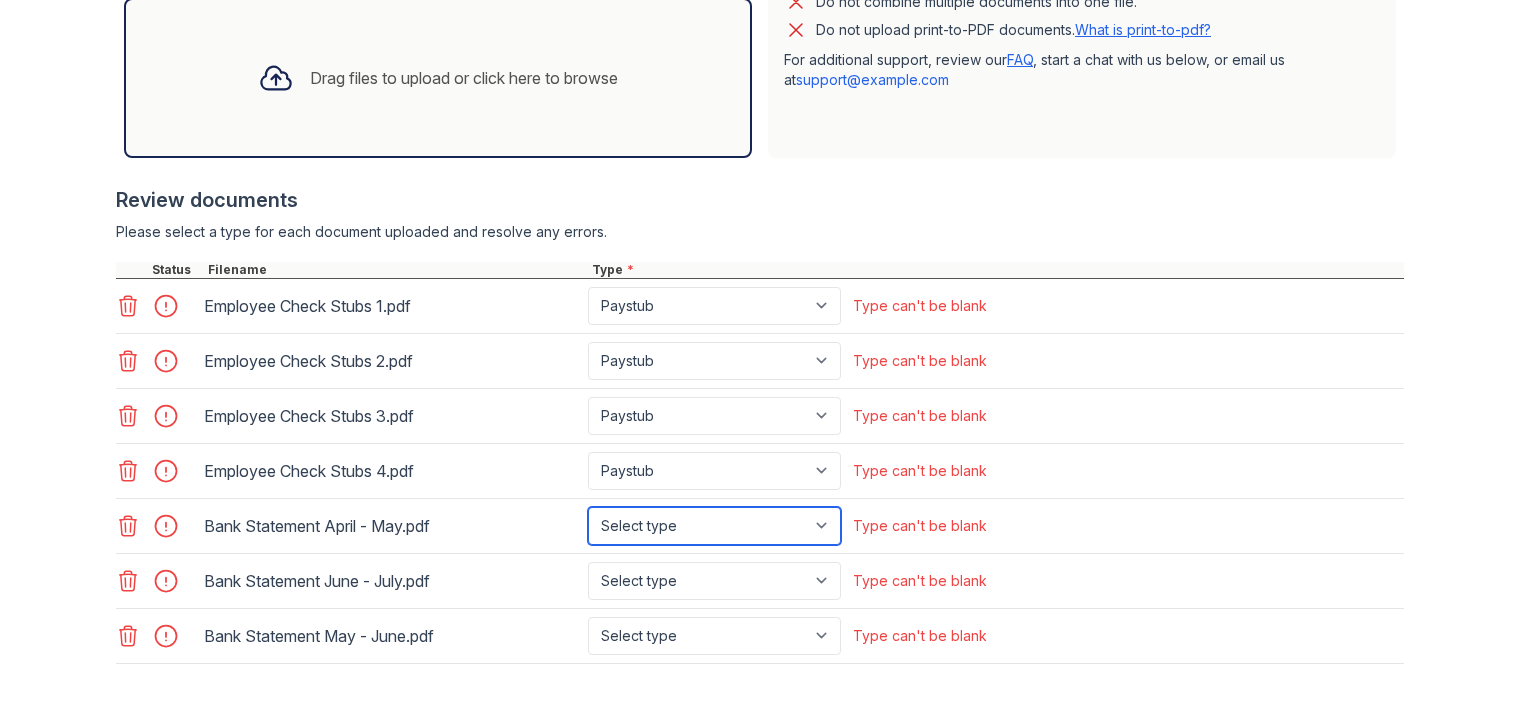 click on "Select type
Paystub
Bank Statement
Offer Letter
Tax Documents
Benefit Award Letter
Investment Account Statement
Other" at bounding box center (714, 526) 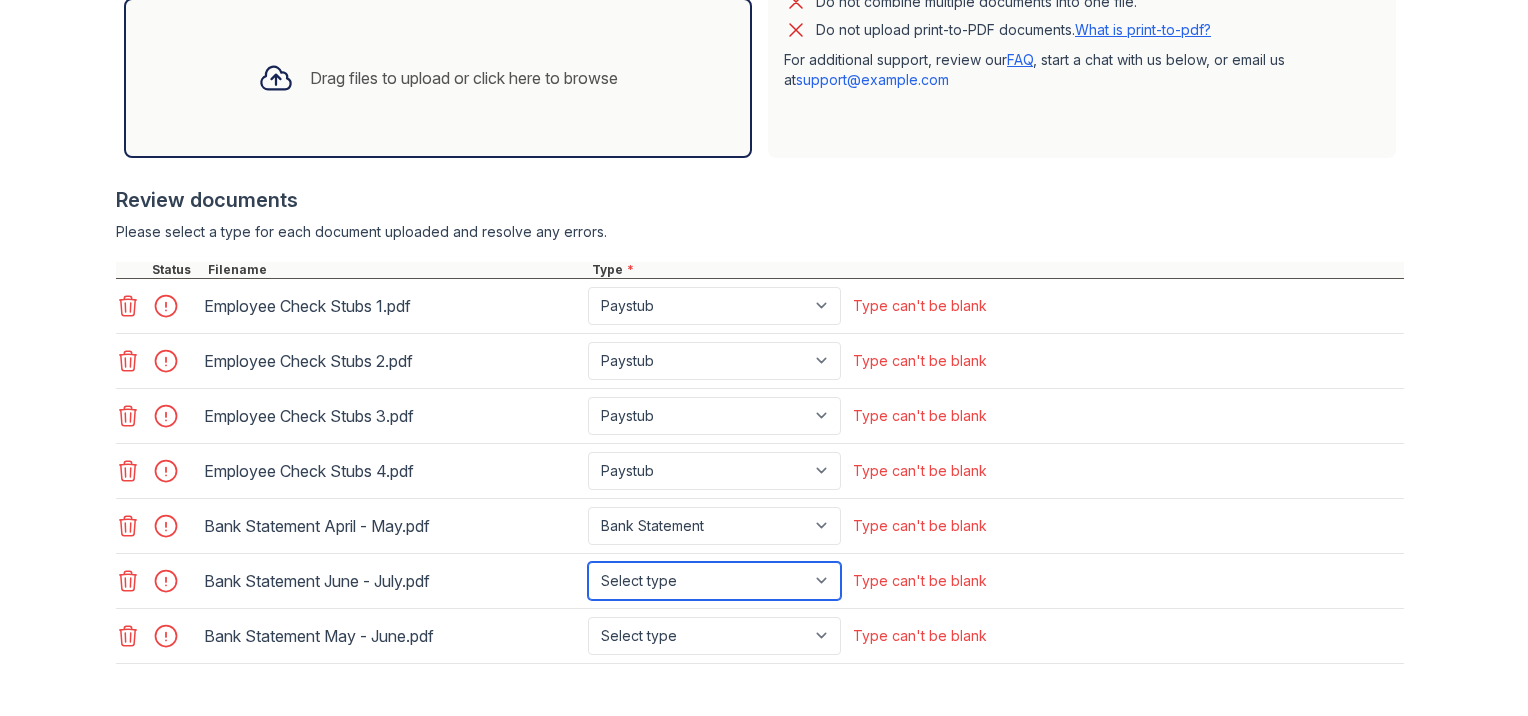 click on "Select type
Paystub
Bank Statement
Offer Letter
Tax Documents
Benefit Award Letter
Investment Account Statement
Other" at bounding box center [714, 581] 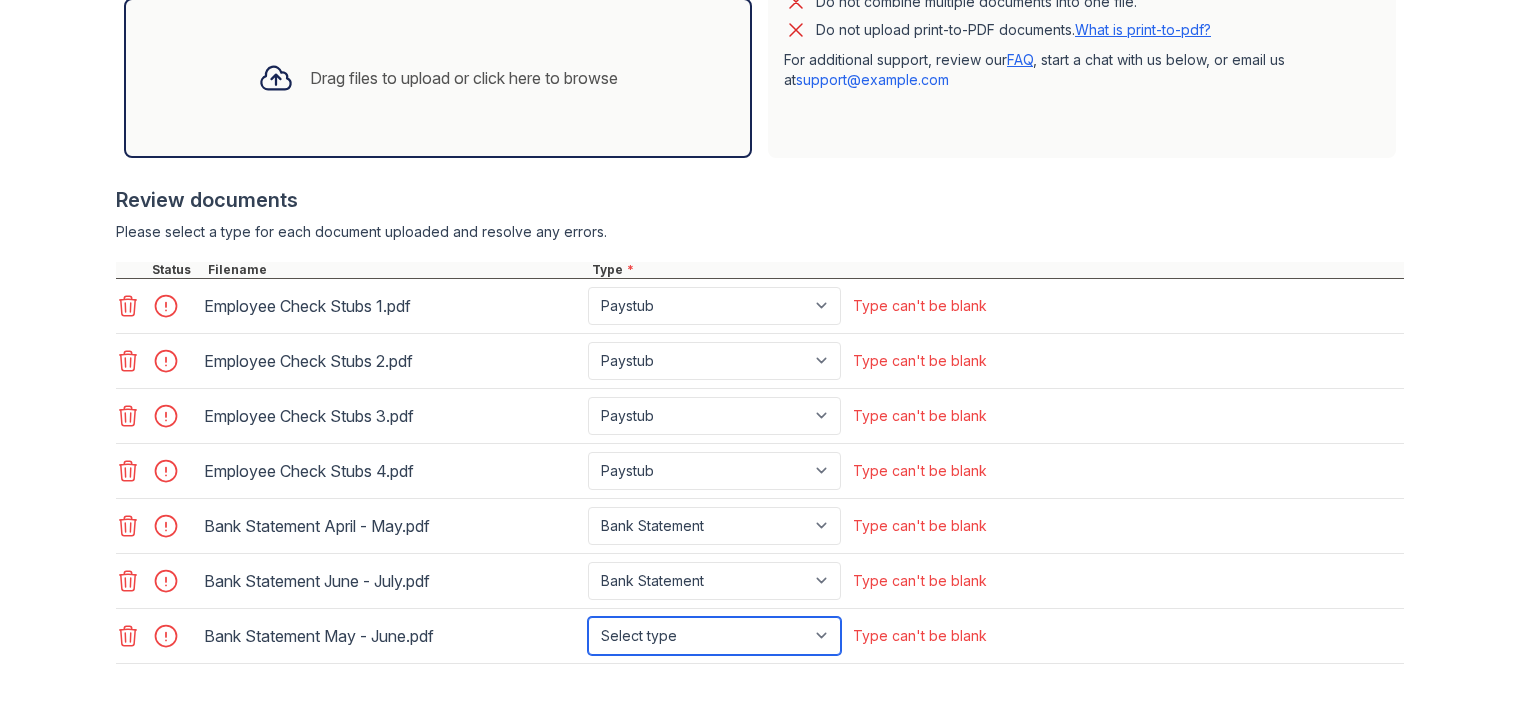 click on "Select type
Paystub
Bank Statement
Offer Letter
Tax Documents
Benefit Award Letter
Investment Account Statement
Other" at bounding box center (714, 636) 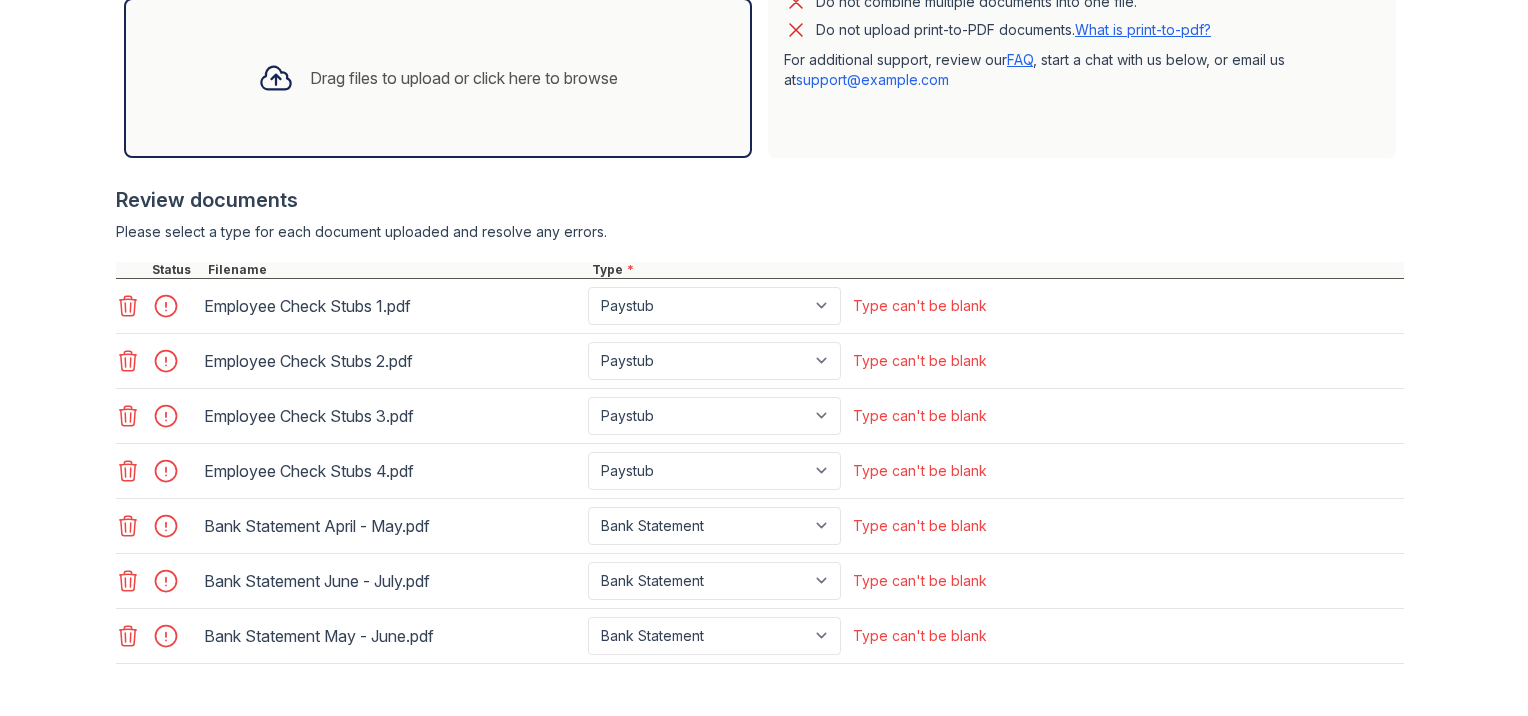 click at bounding box center (760, 674) 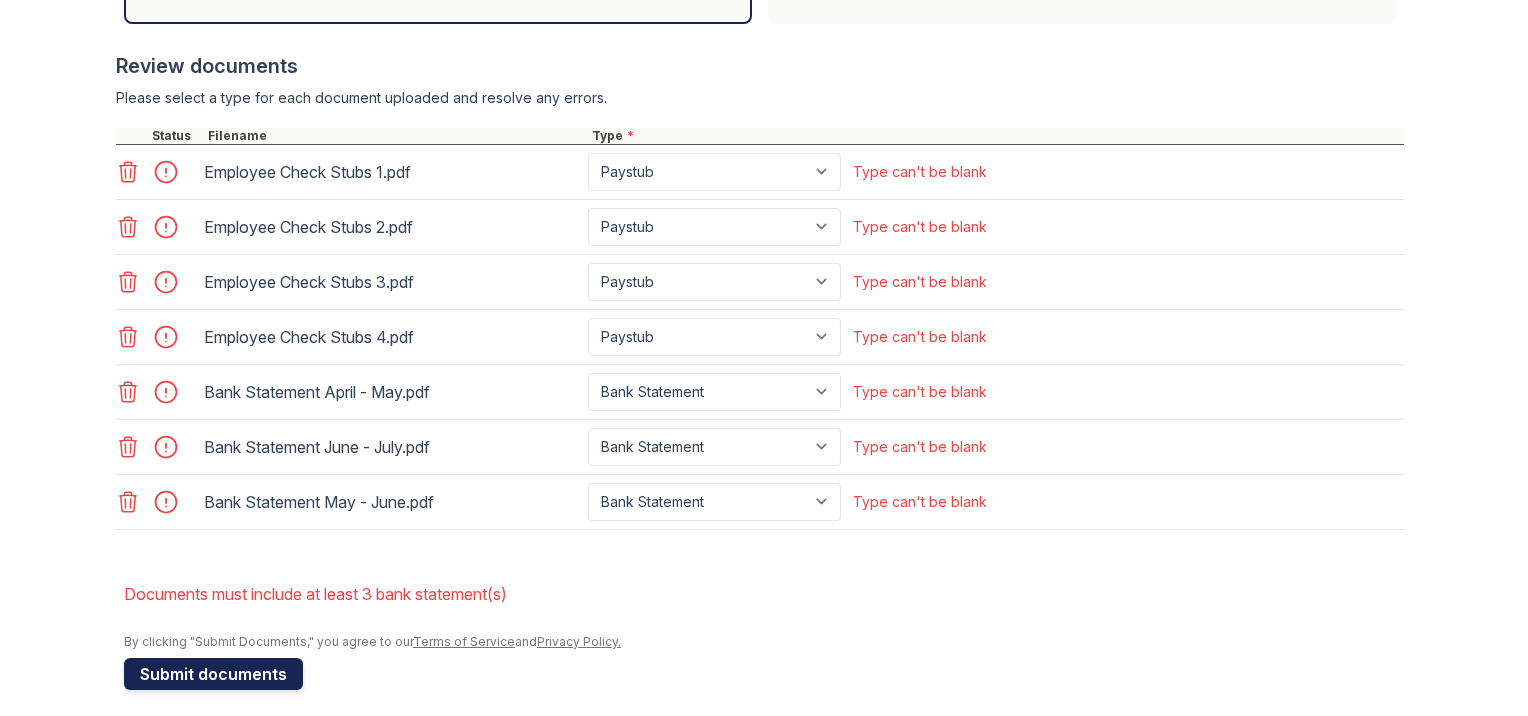click on "Submit documents" at bounding box center [213, 674] 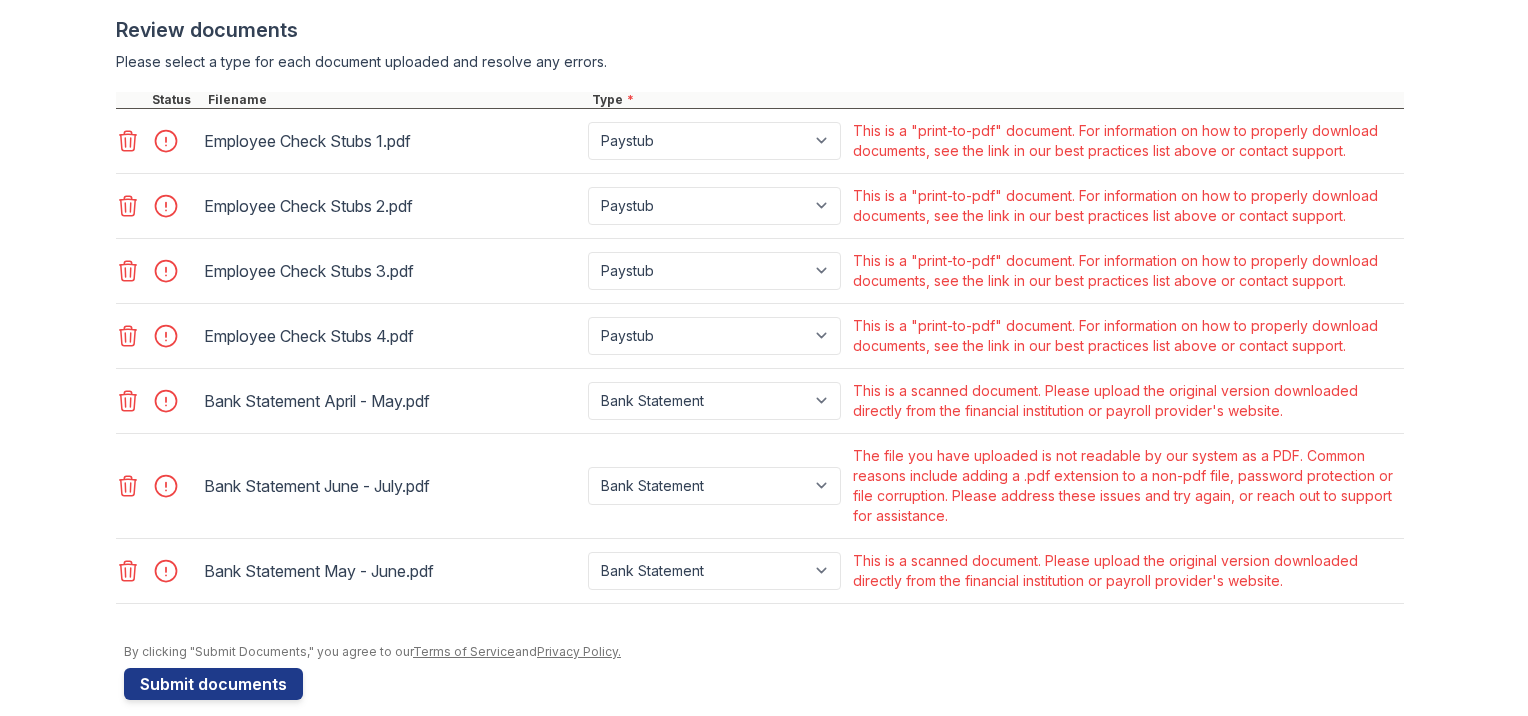 scroll, scrollTop: 856, scrollLeft: 0, axis: vertical 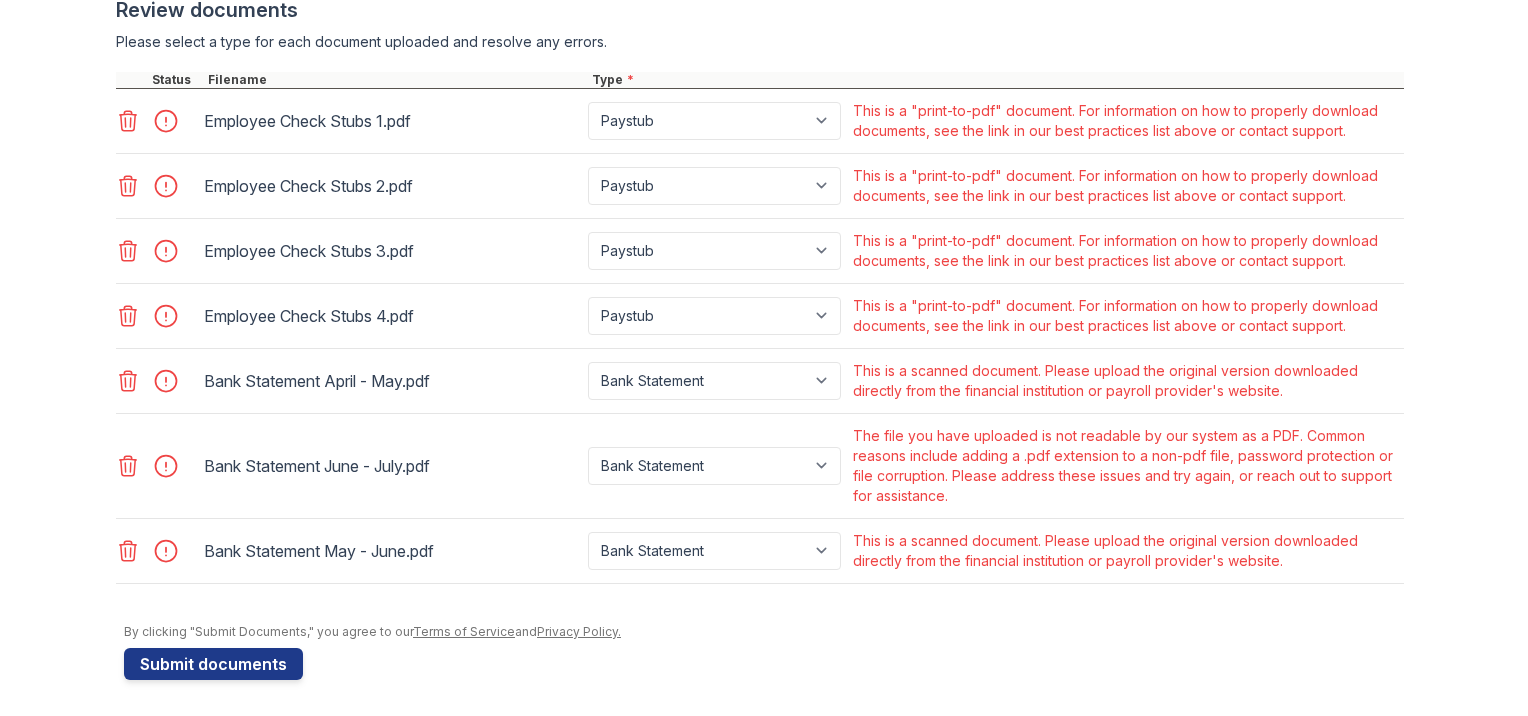 click 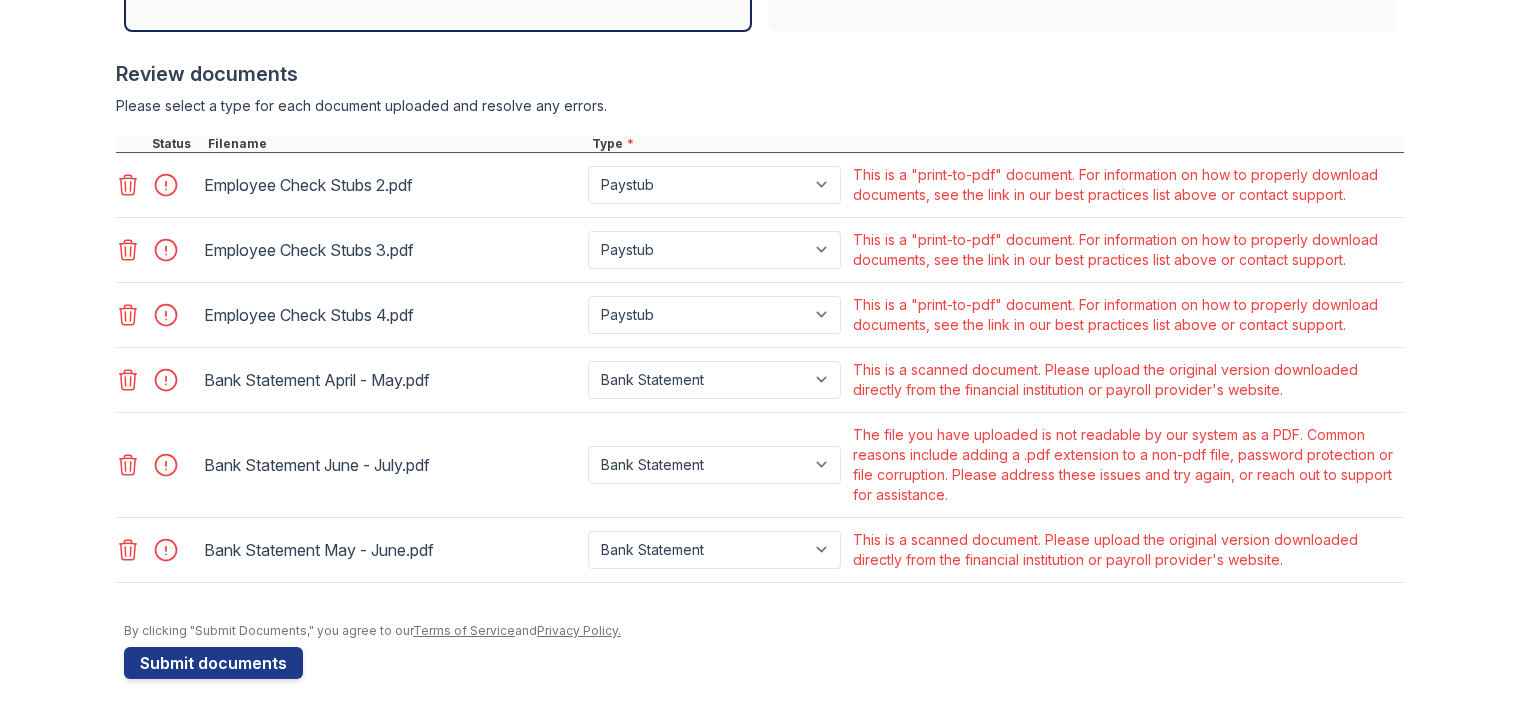 click 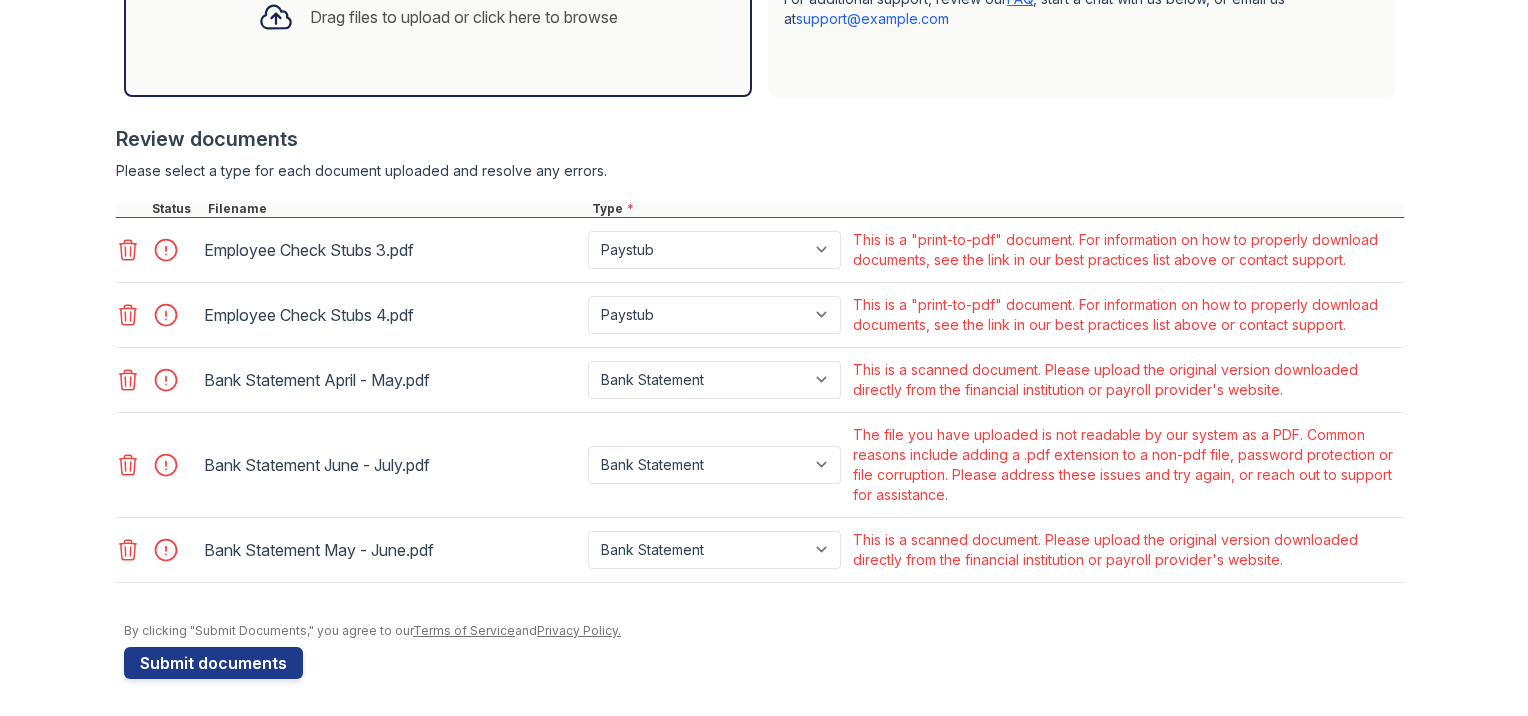 click 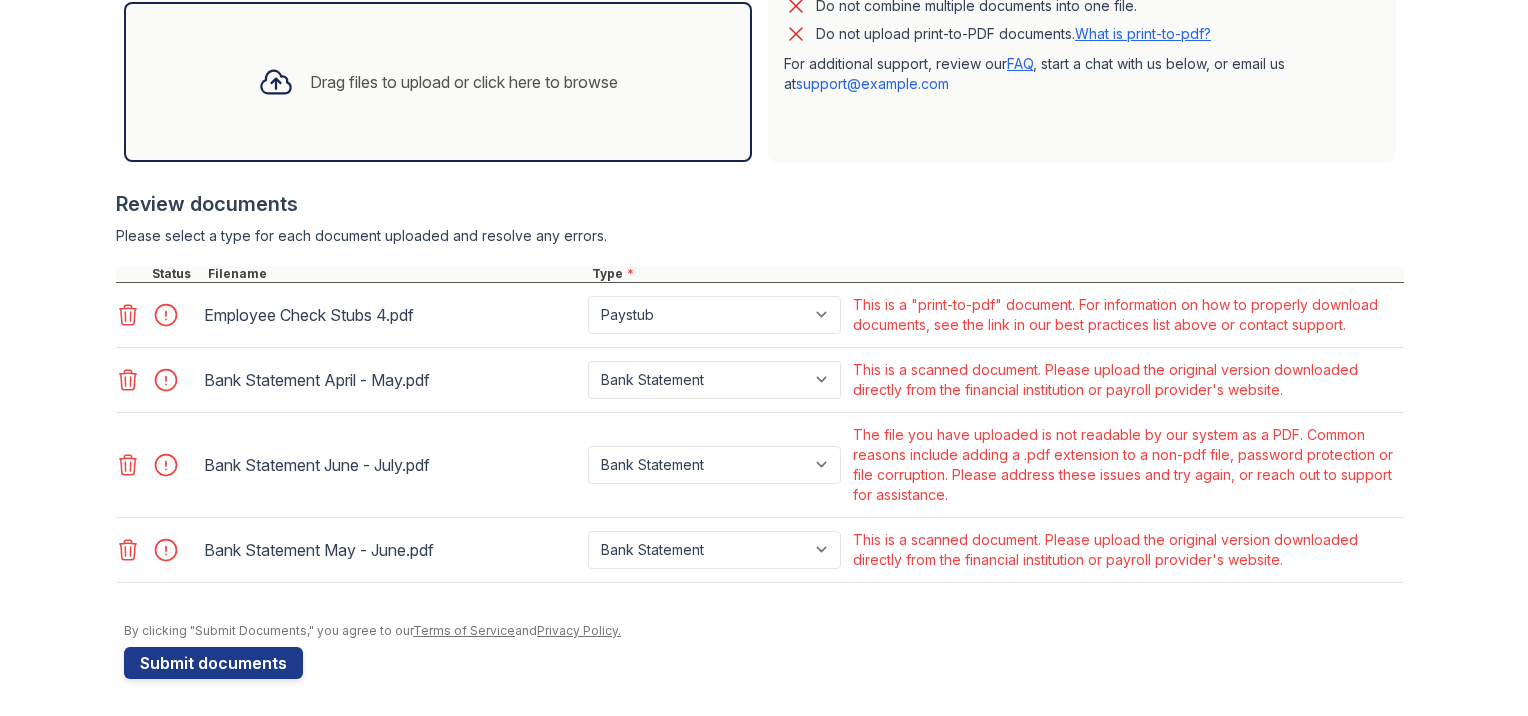 click 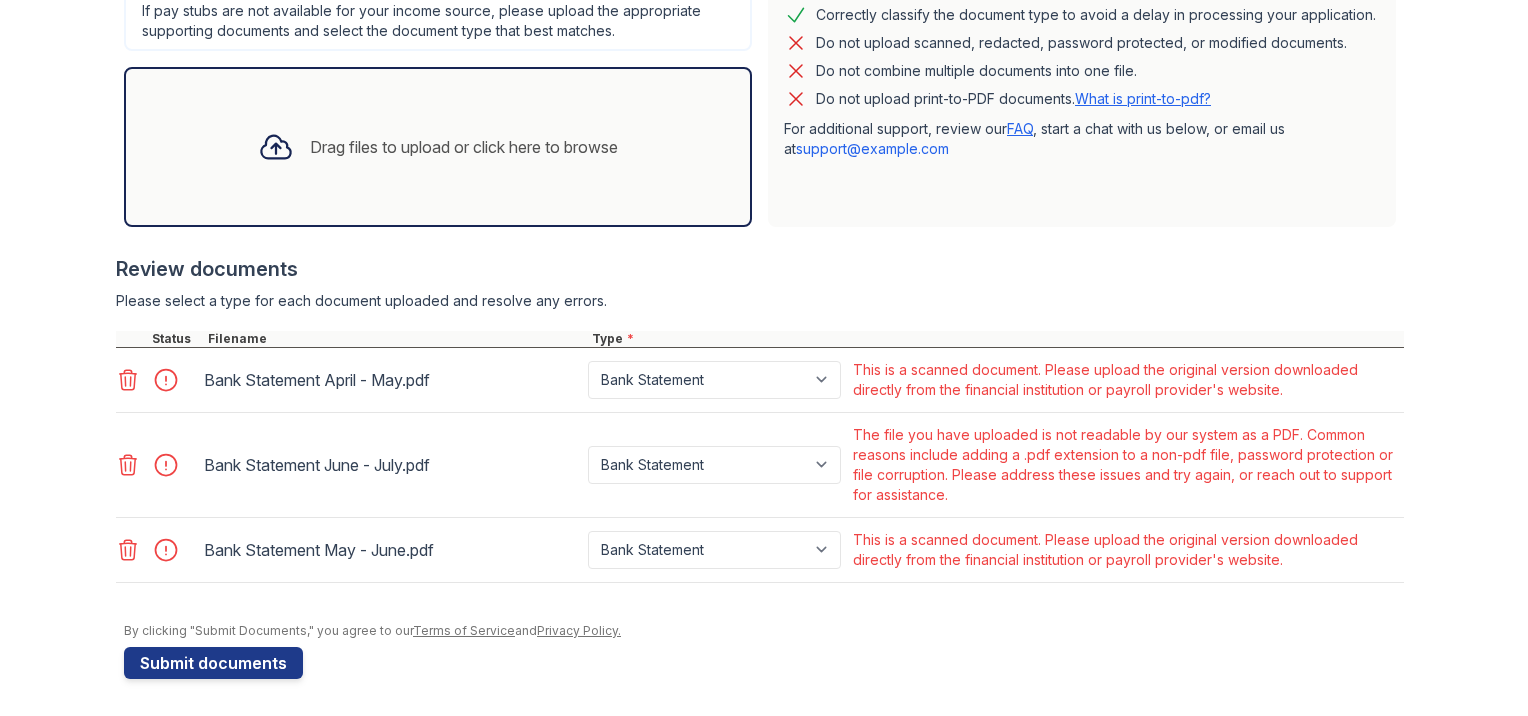 drag, startPoint x: 119, startPoint y: 381, endPoint x: 120, endPoint y: 401, distance: 20.024984 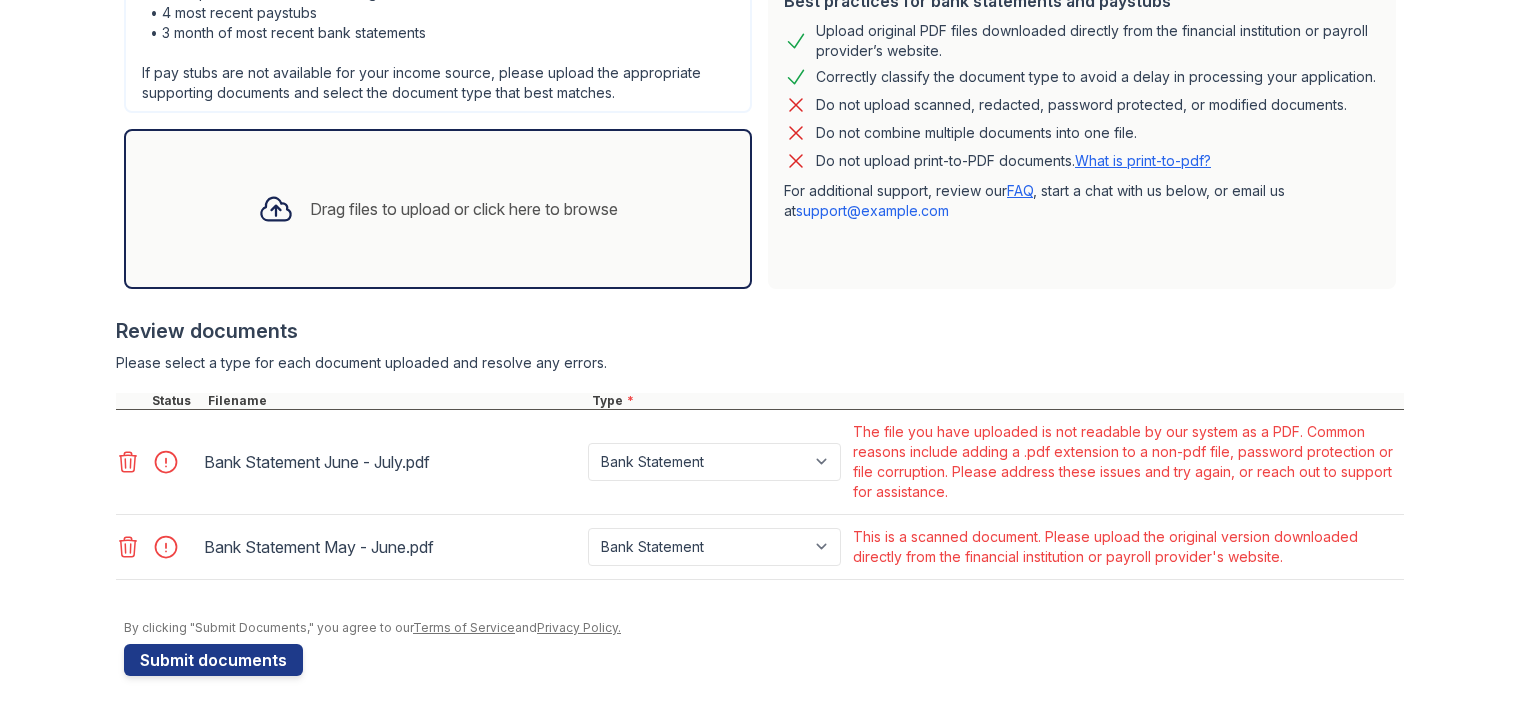 scroll, scrollTop: 532, scrollLeft: 0, axis: vertical 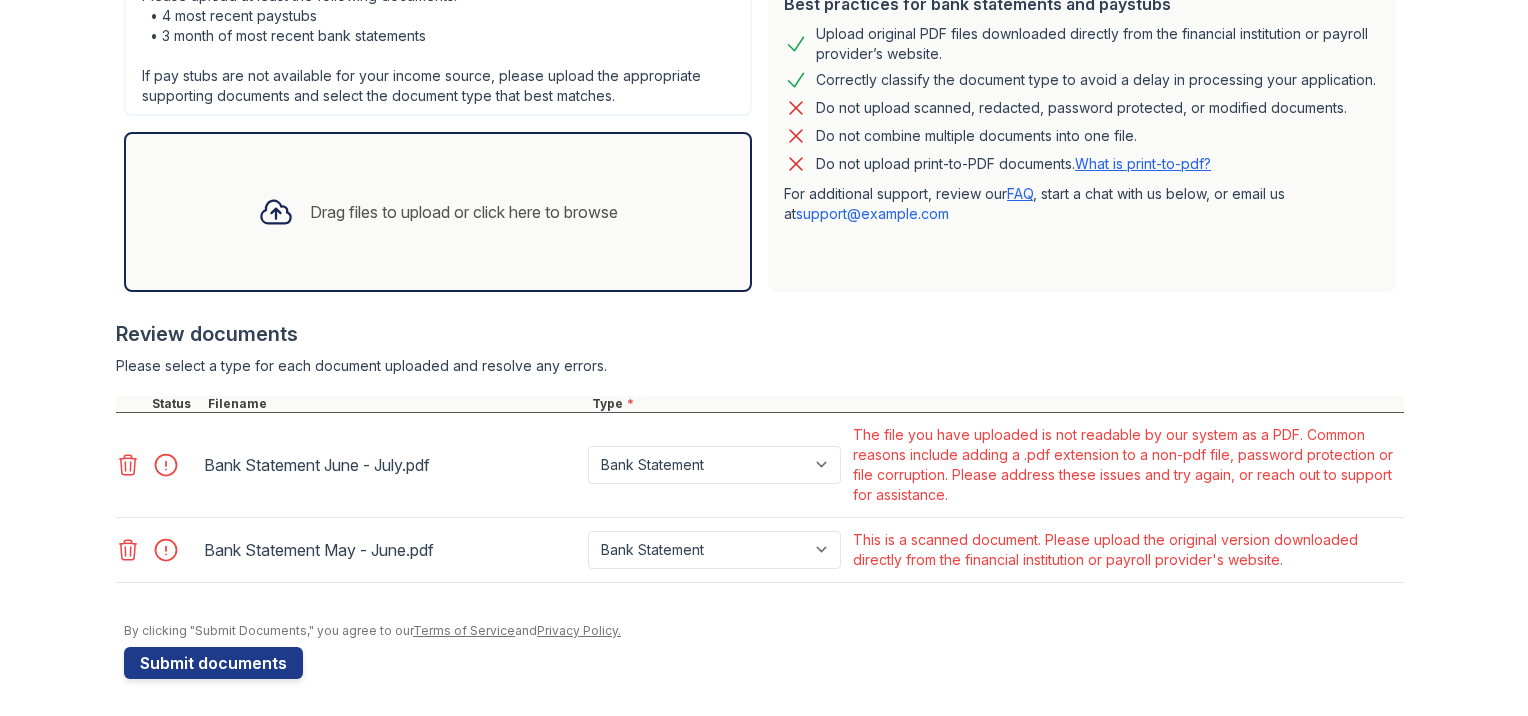 click 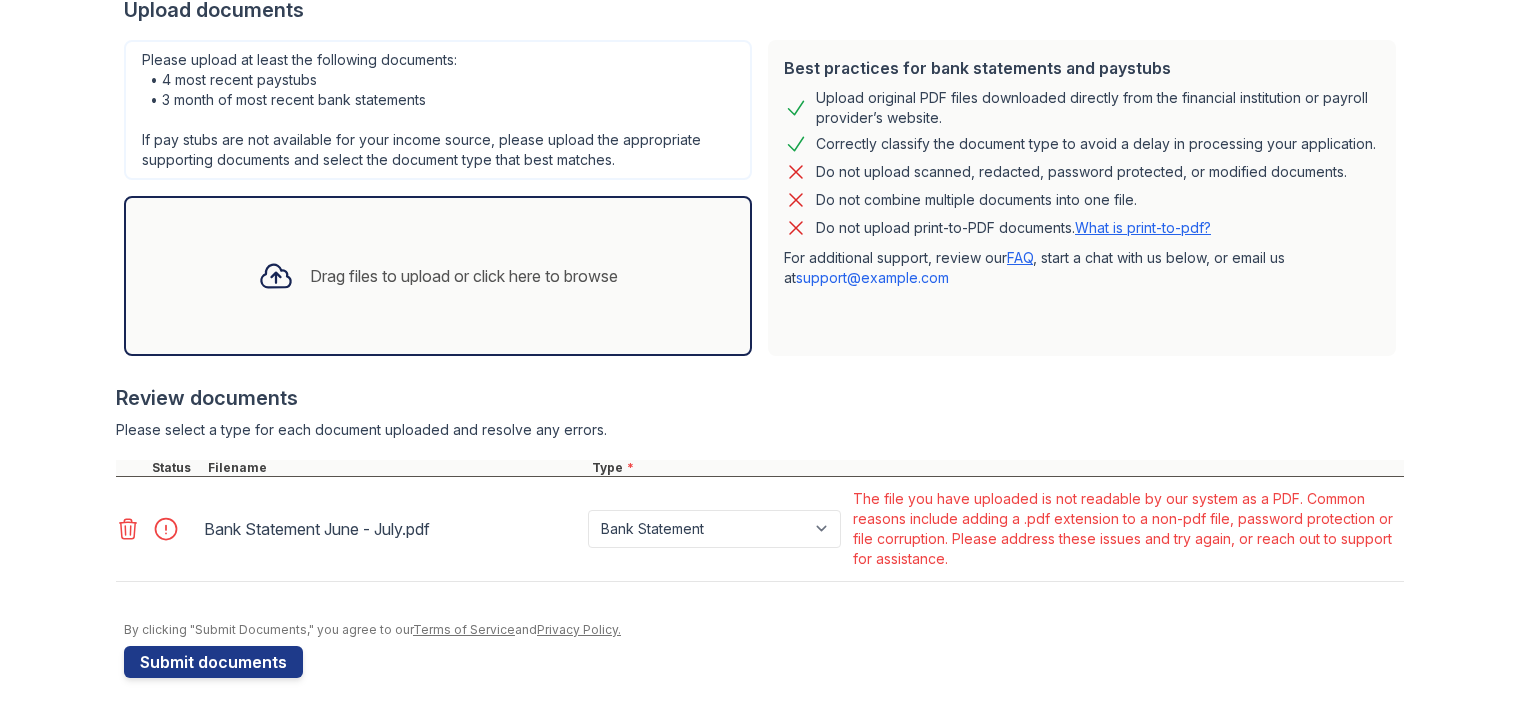click 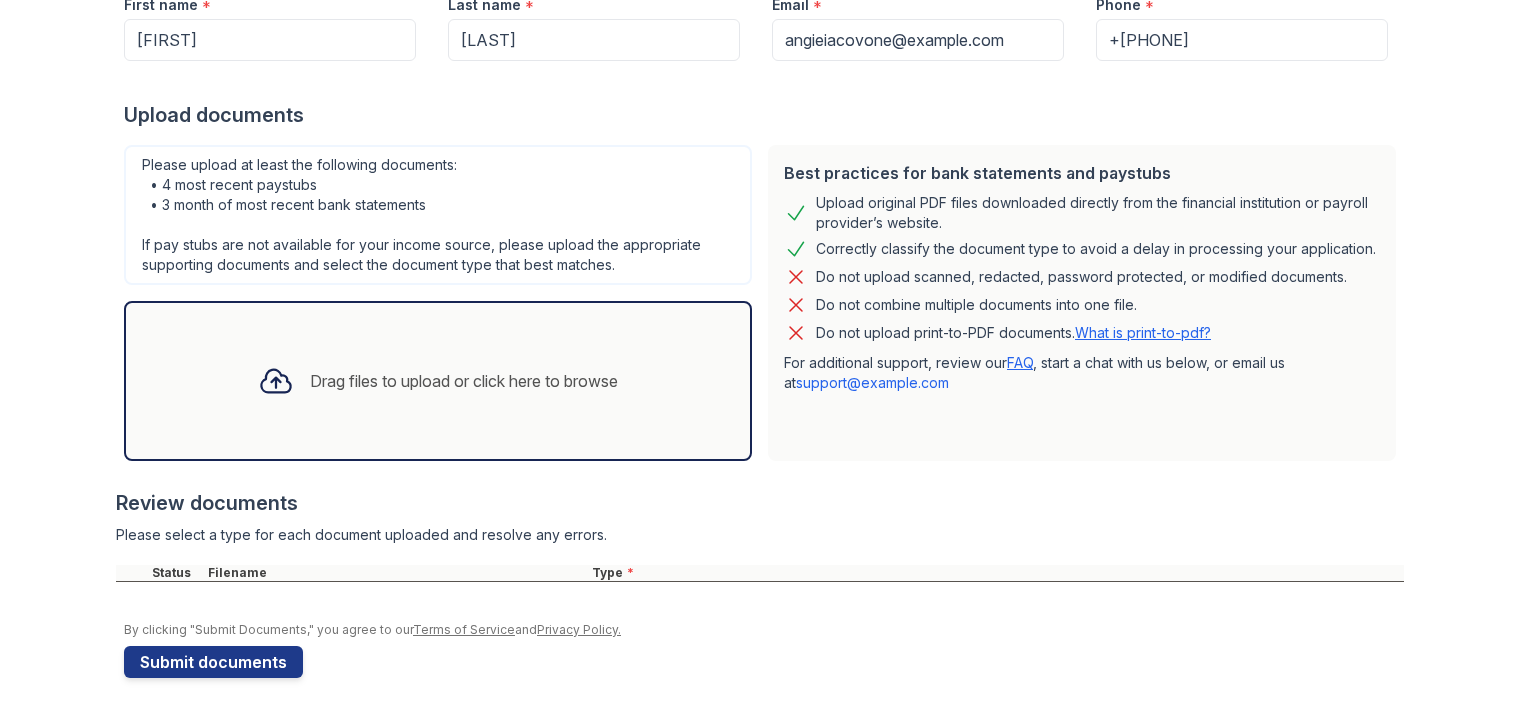 click on "Drag files to upload or click here to browse" at bounding box center (464, 381) 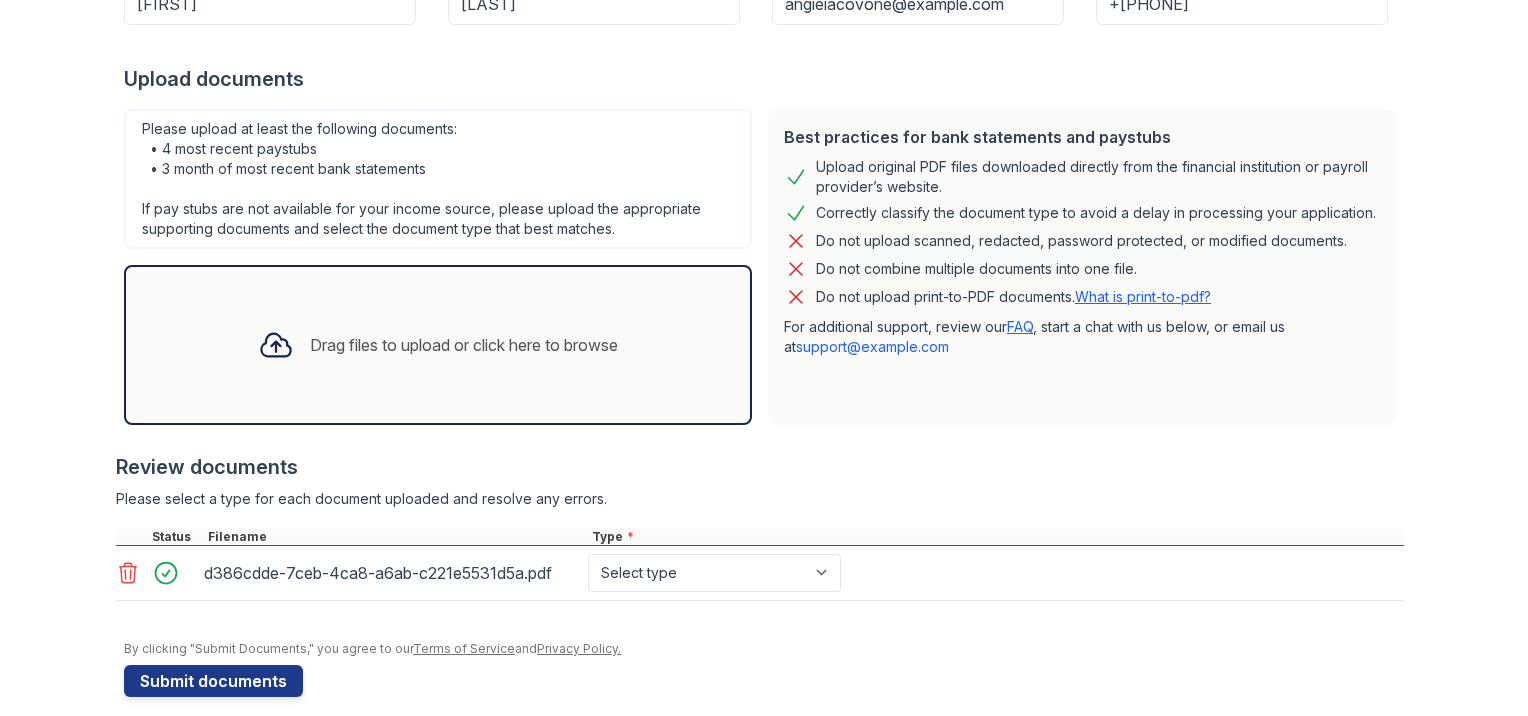 scroll, scrollTop: 417, scrollLeft: 0, axis: vertical 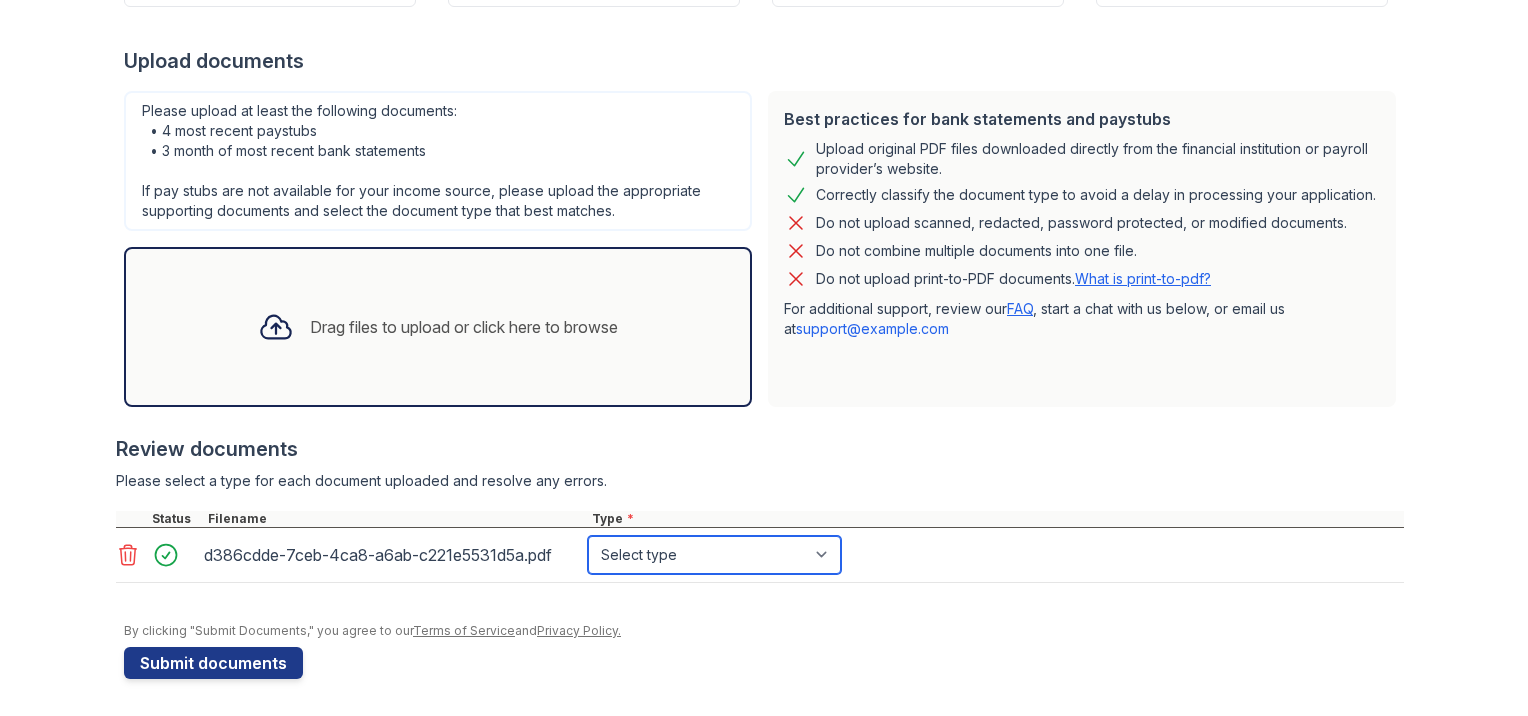 click on "Select type
Paystub
Bank Statement
Offer Letter
Tax Documents
Benefit Award Letter
Investment Account Statement
Other" at bounding box center [714, 555] 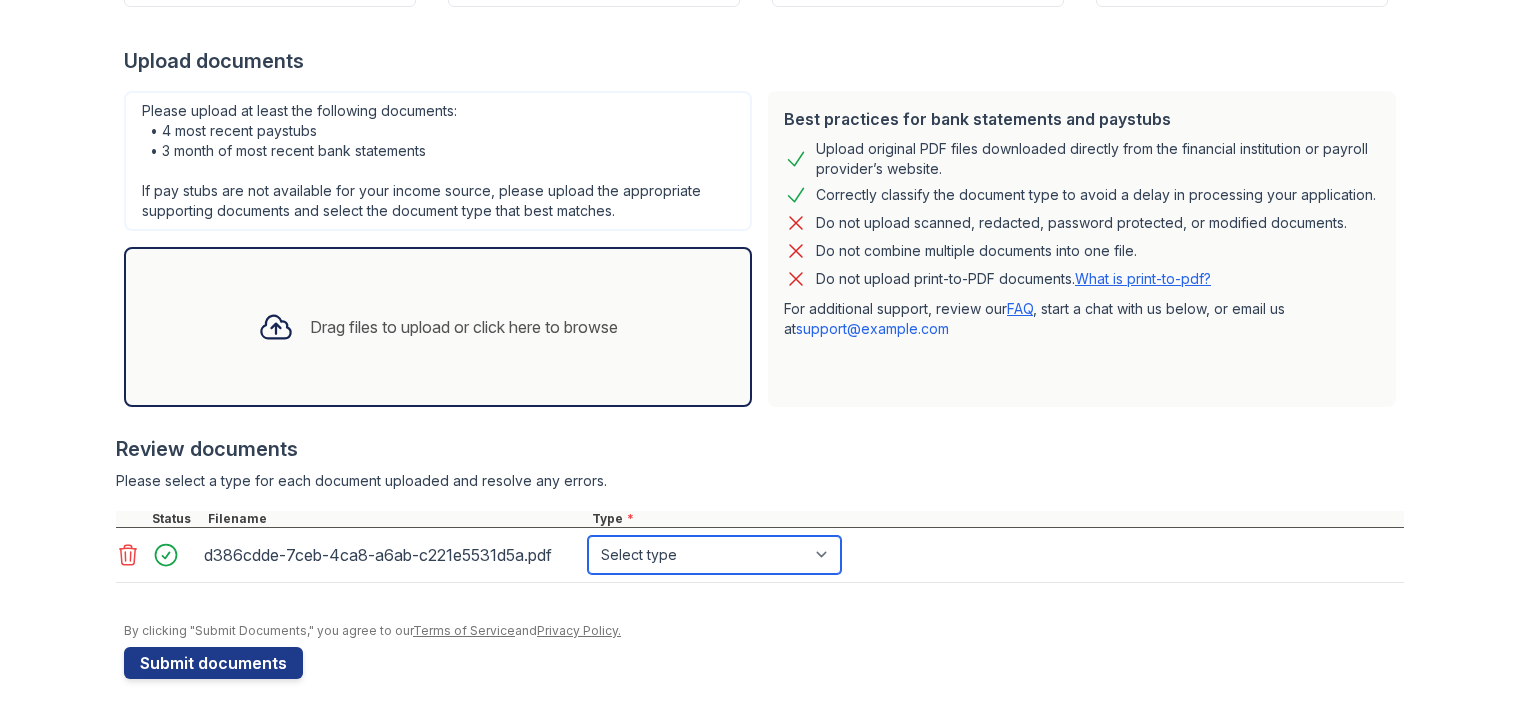 select on "paystub" 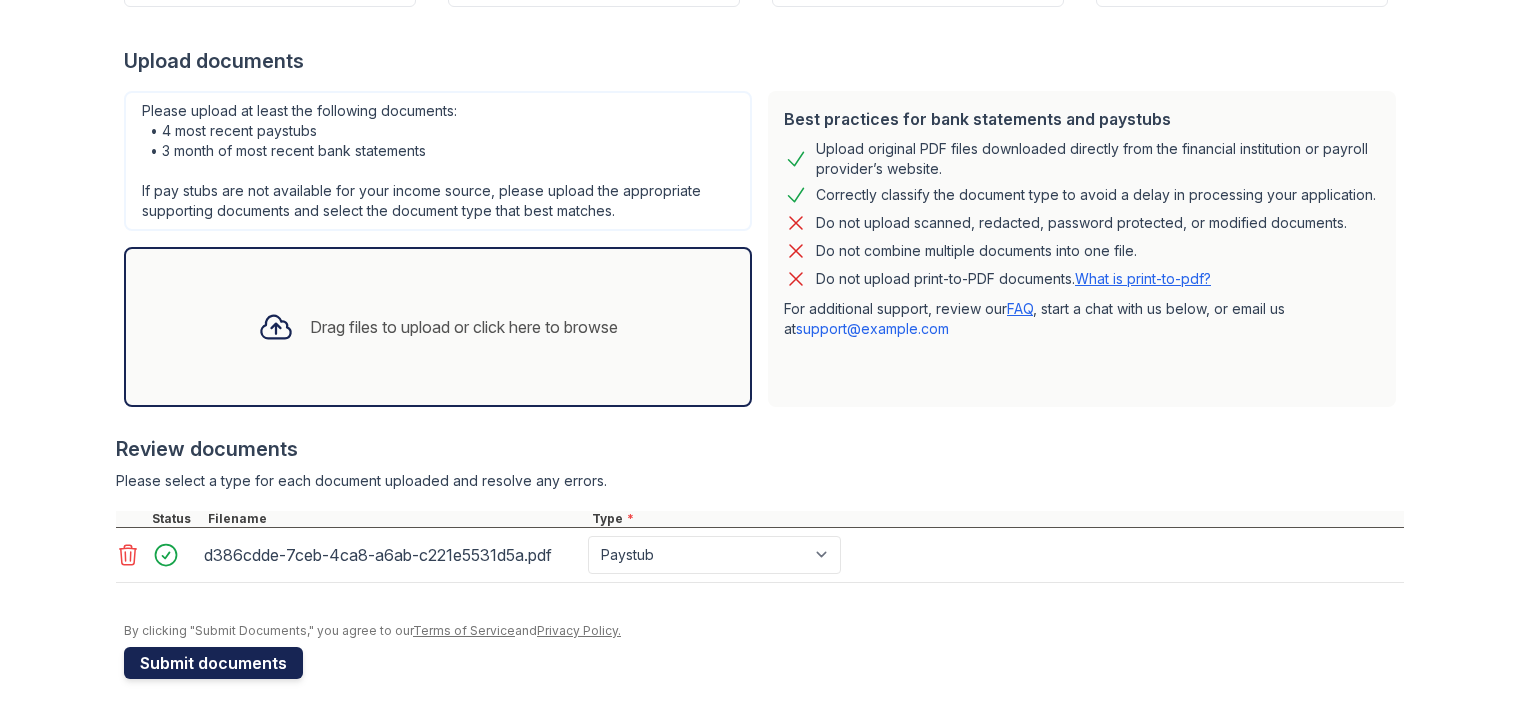 click on "Submit documents" at bounding box center (213, 663) 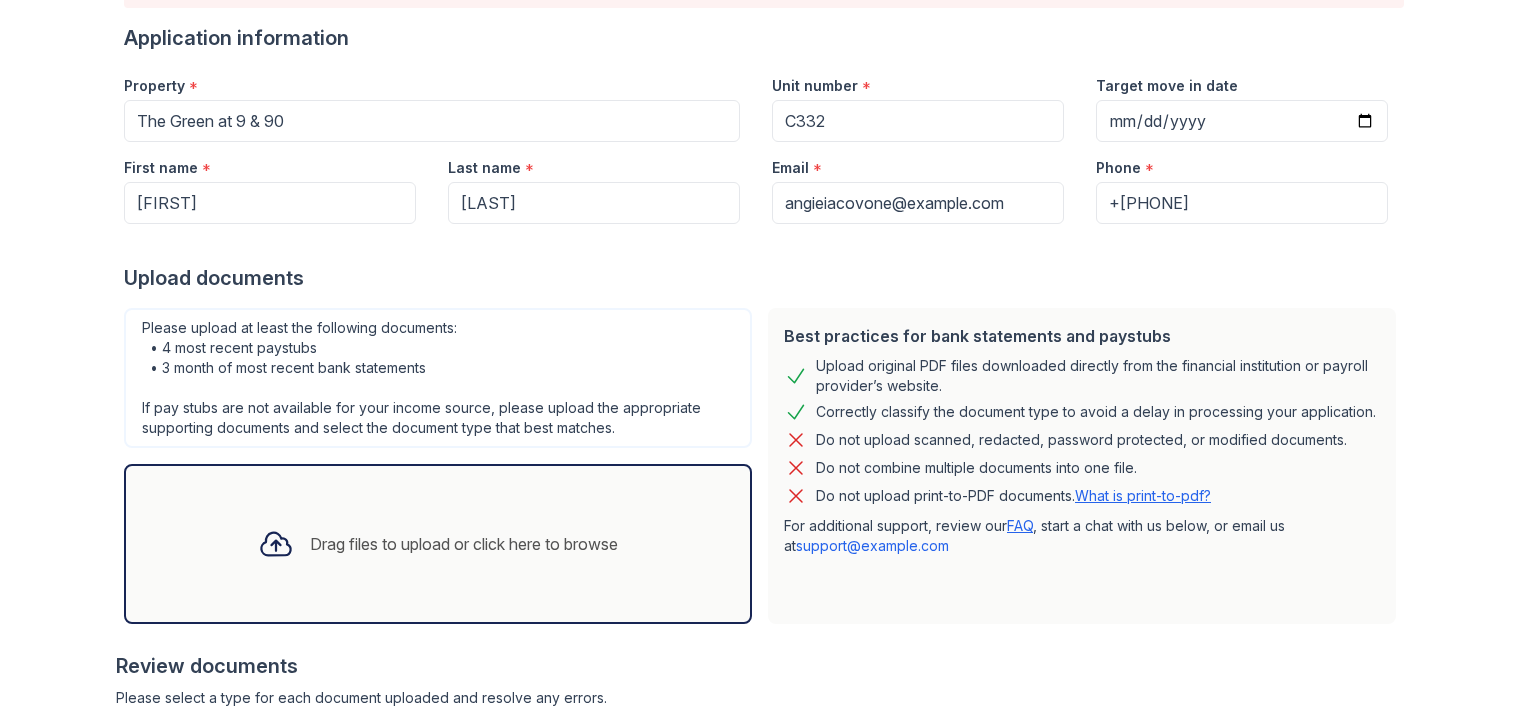 scroll, scrollTop: 481, scrollLeft: 0, axis: vertical 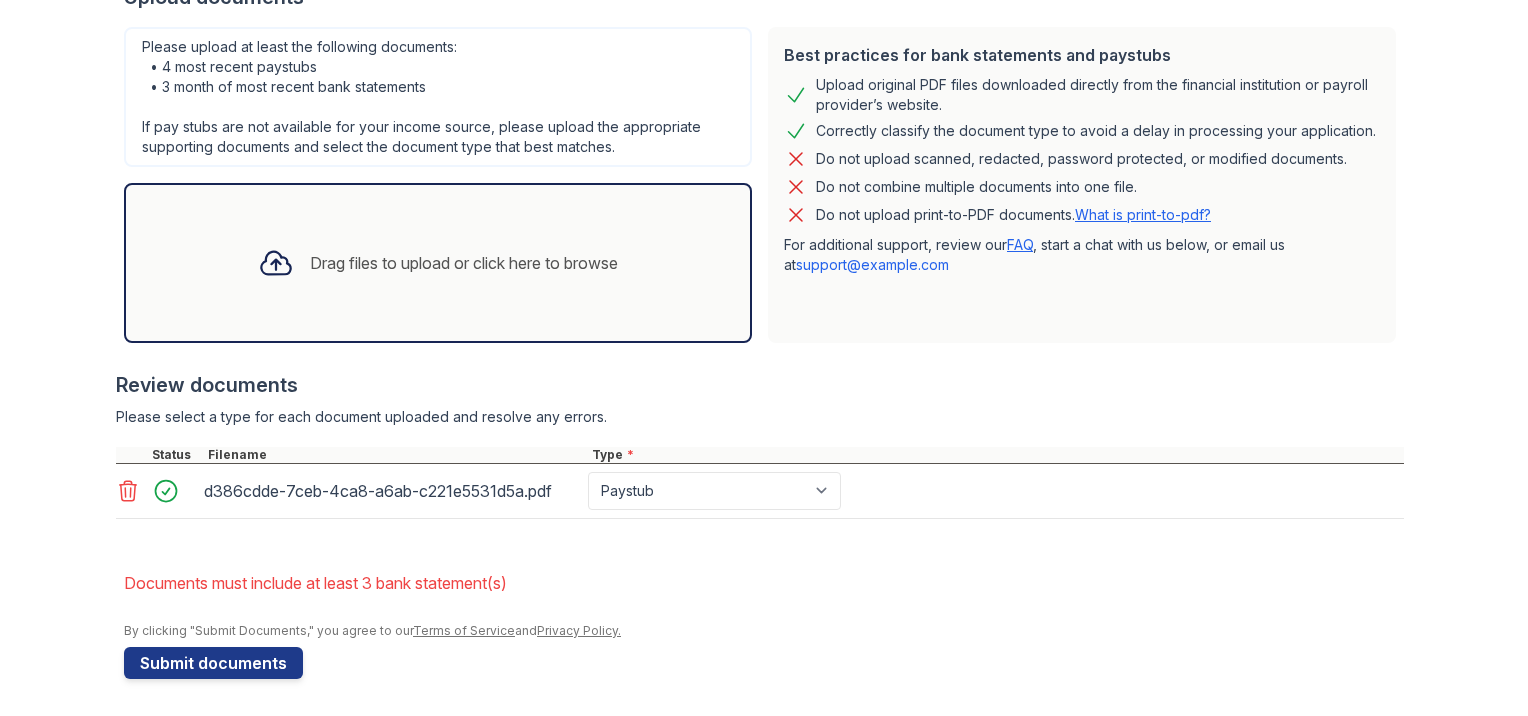 click on "Drag files to upload or click here to browse" at bounding box center [464, 263] 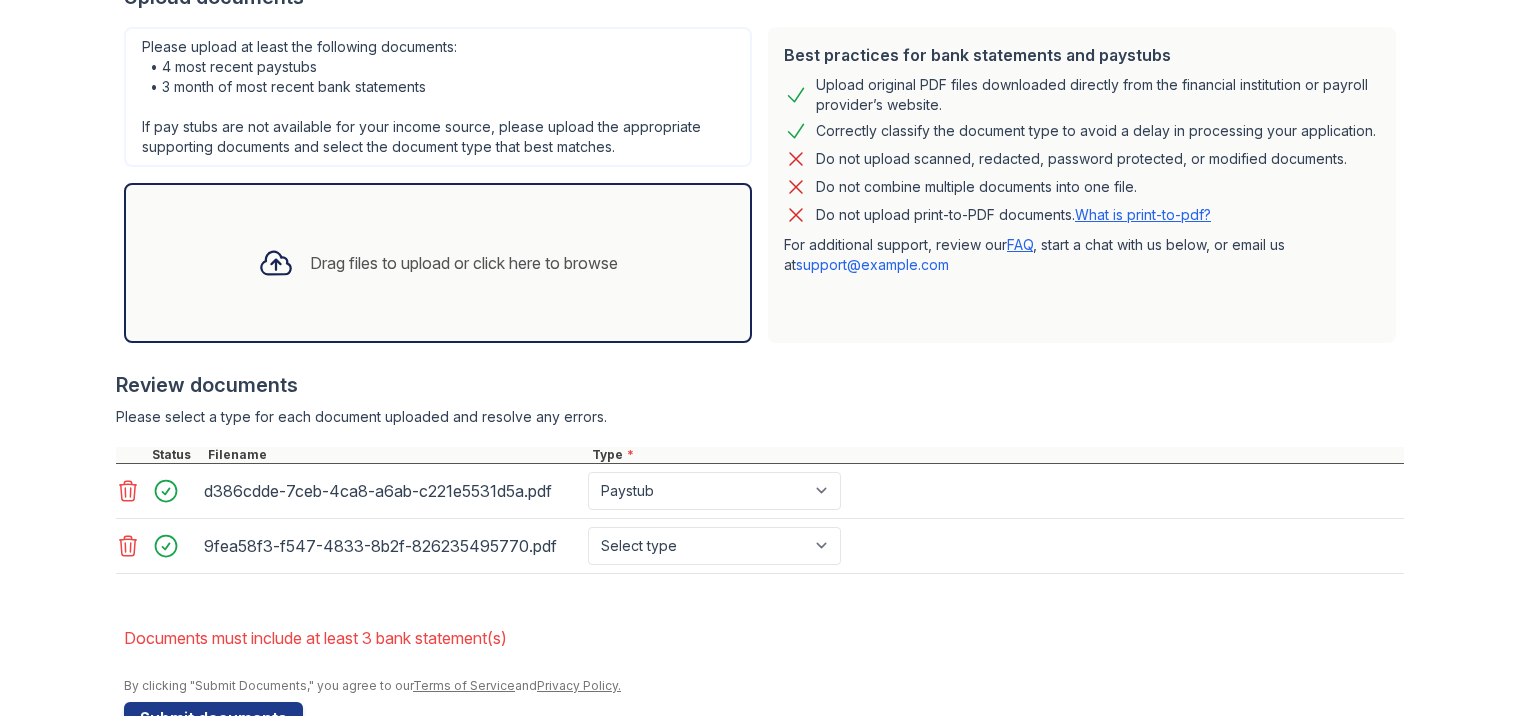 click on "Drag files to upload or click here to browse" at bounding box center (464, 263) 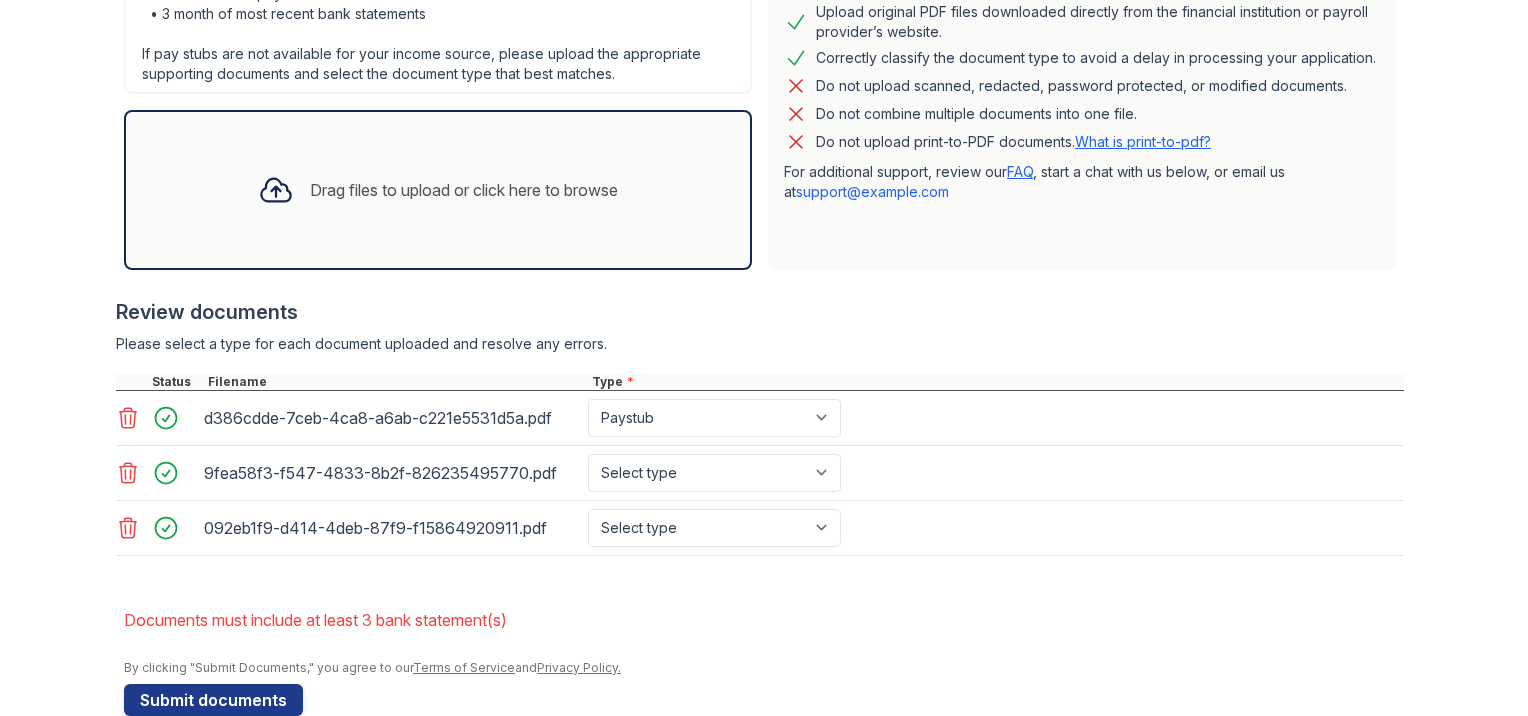 scroll, scrollTop: 590, scrollLeft: 0, axis: vertical 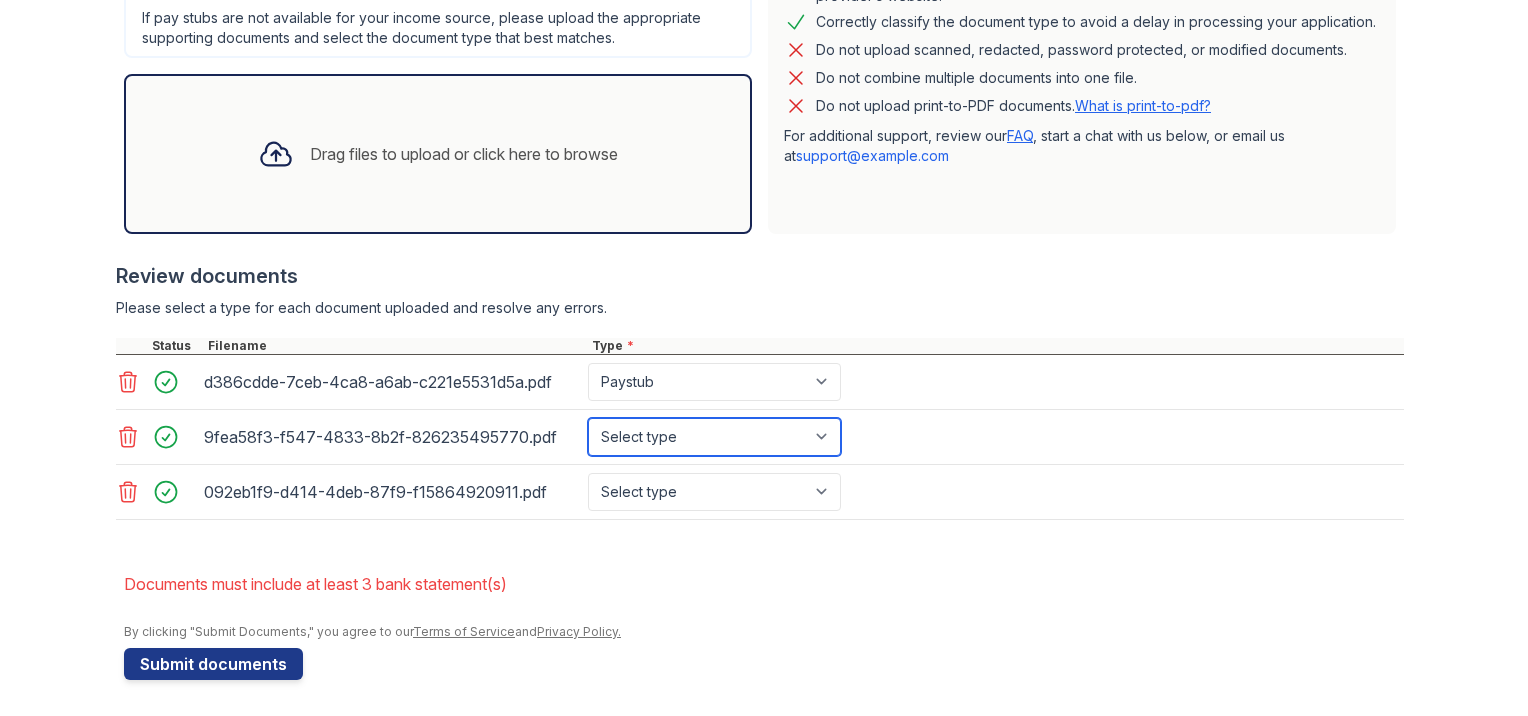 click on "Select type
Paystub
Bank Statement
Offer Letter
Tax Documents
Benefit Award Letter
Investment Account Statement
Other" at bounding box center (714, 437) 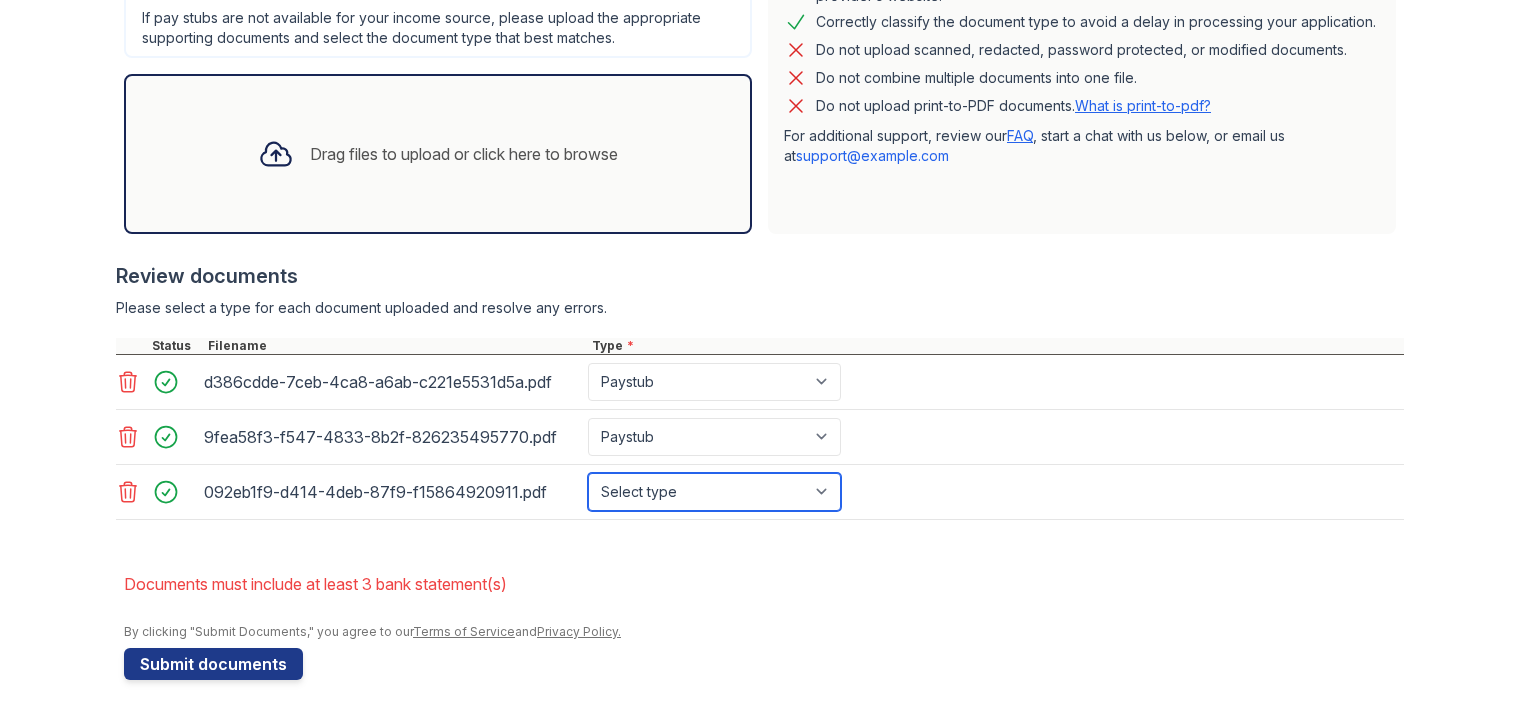 click on "Select type
Paystub
Bank Statement
Offer Letter
Tax Documents
Benefit Award Letter
Investment Account Statement
Other" at bounding box center (714, 492) 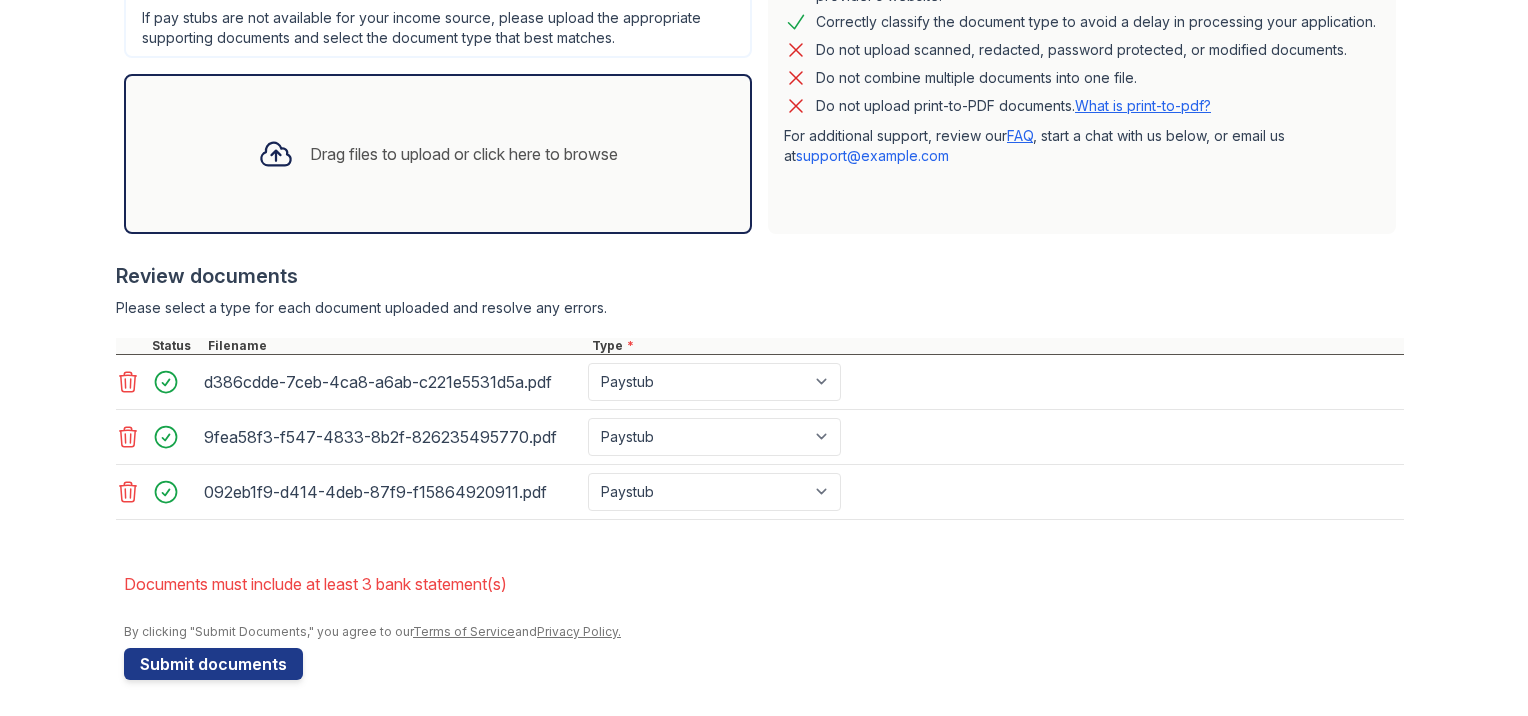 click on "Documents must include at least 3 bank statement(s)" at bounding box center [764, 584] 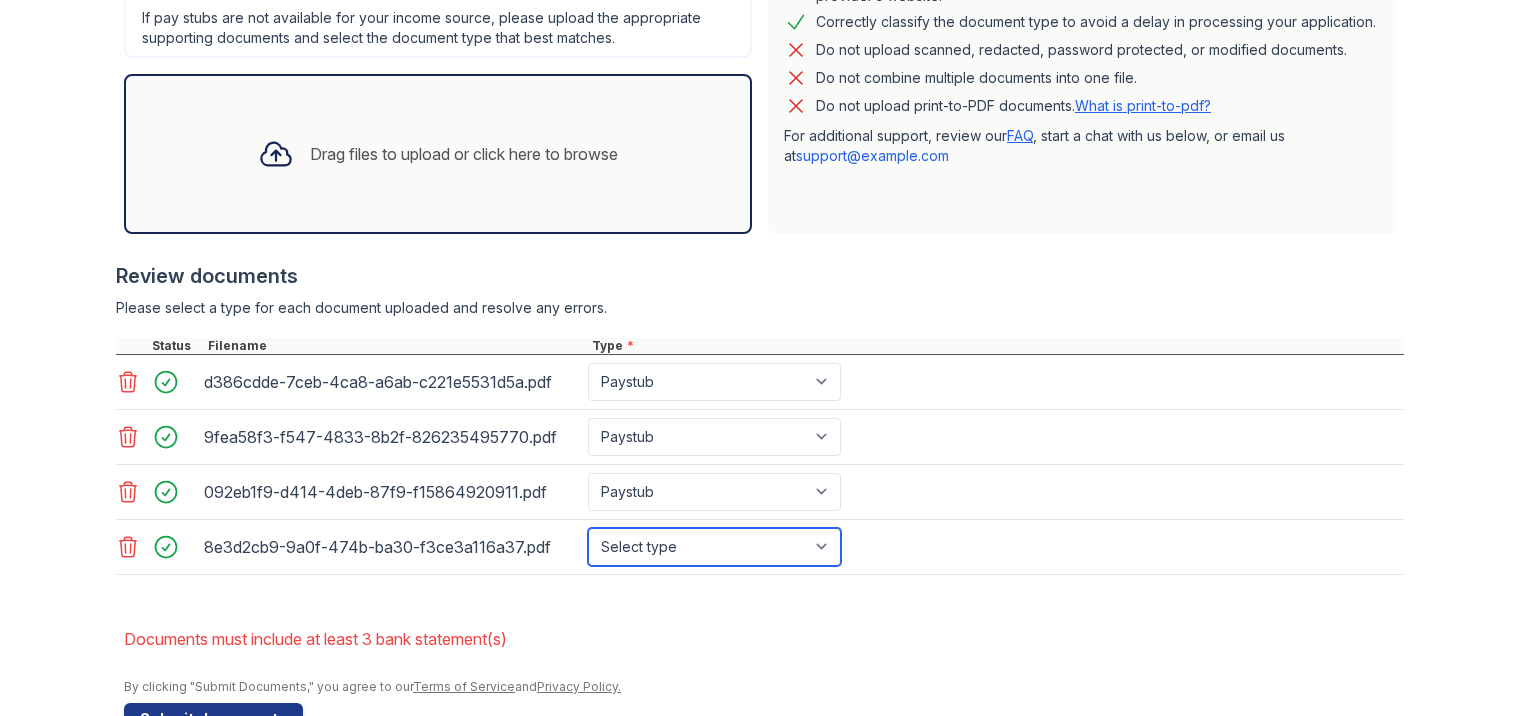 click on "Select type
Paystub
Bank Statement
Offer Letter
Tax Documents
Benefit Award Letter
Investment Account Statement
Other" at bounding box center [714, 547] 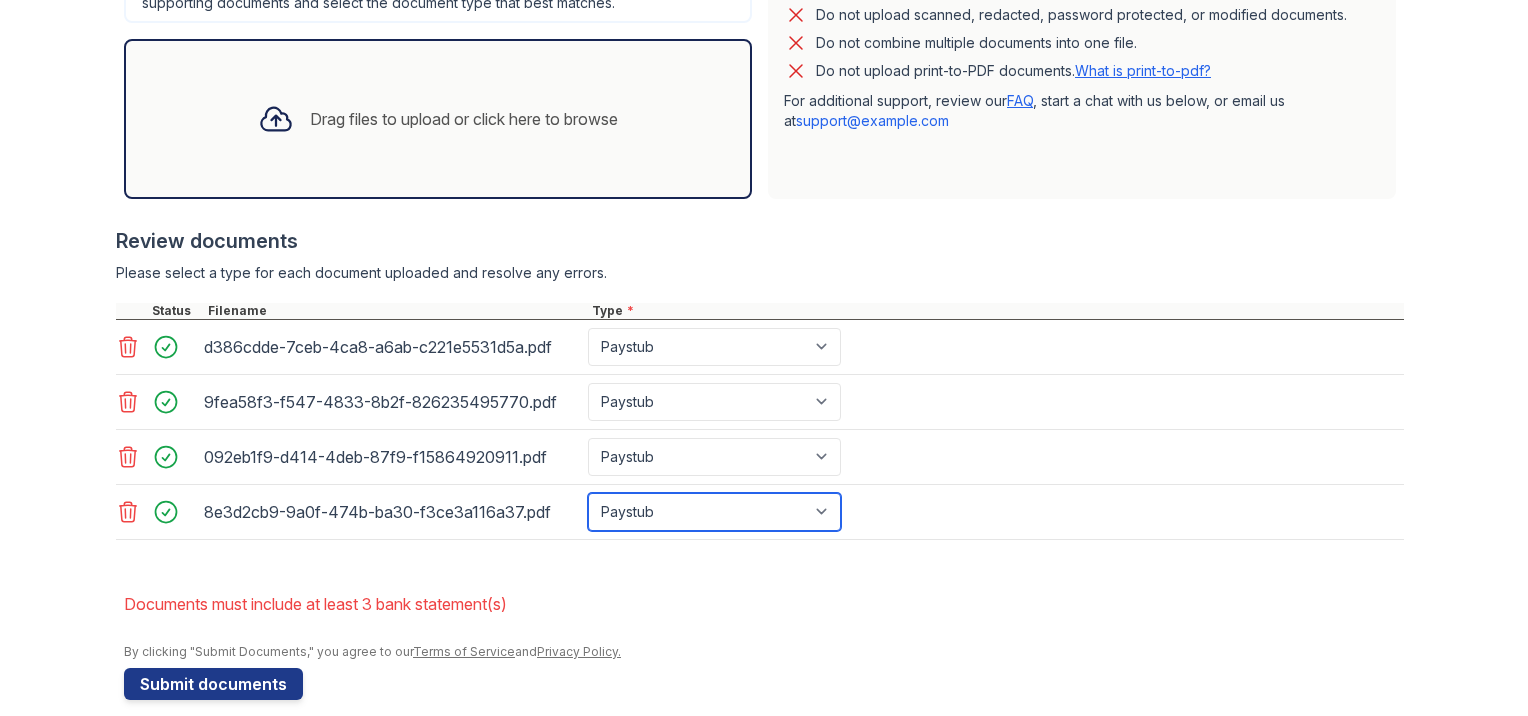scroll, scrollTop: 644, scrollLeft: 0, axis: vertical 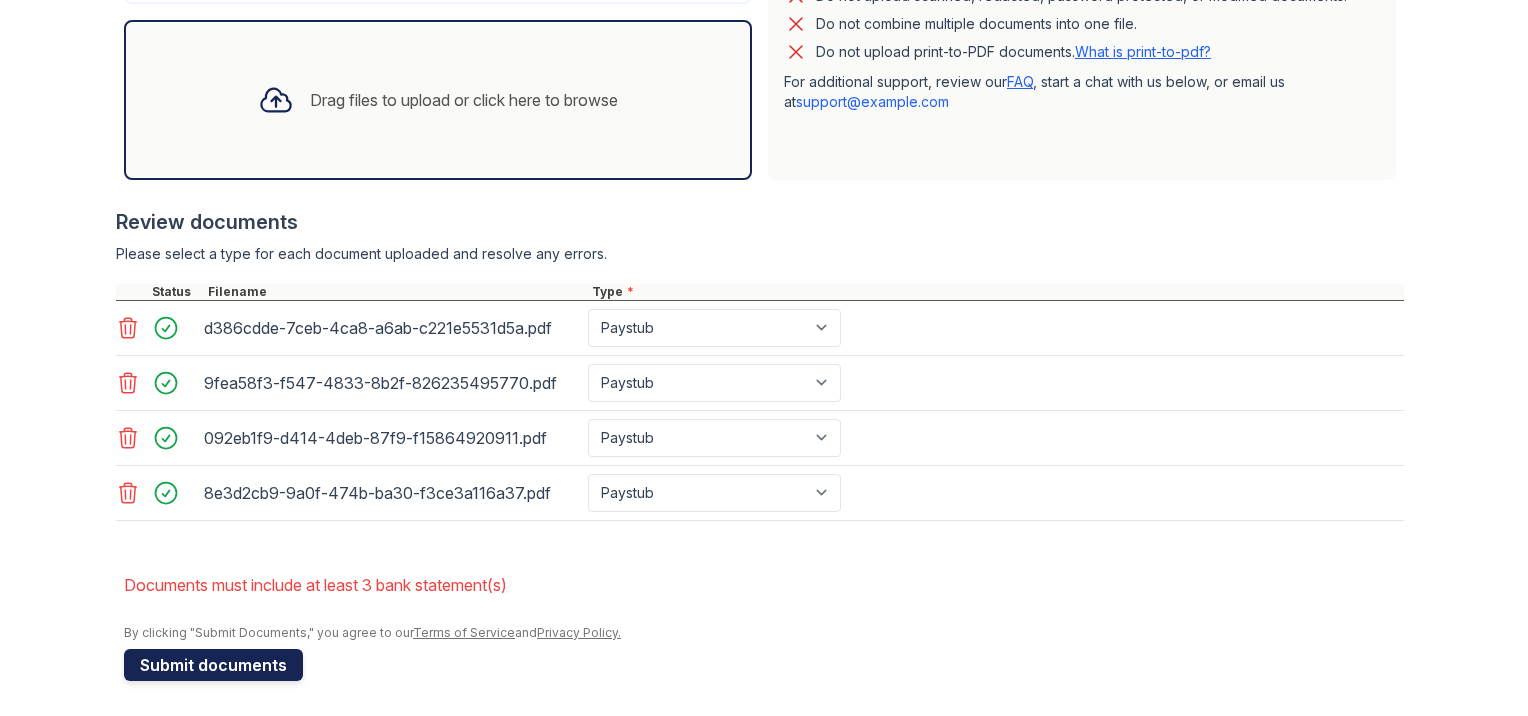 click on "Submit documents" at bounding box center [213, 665] 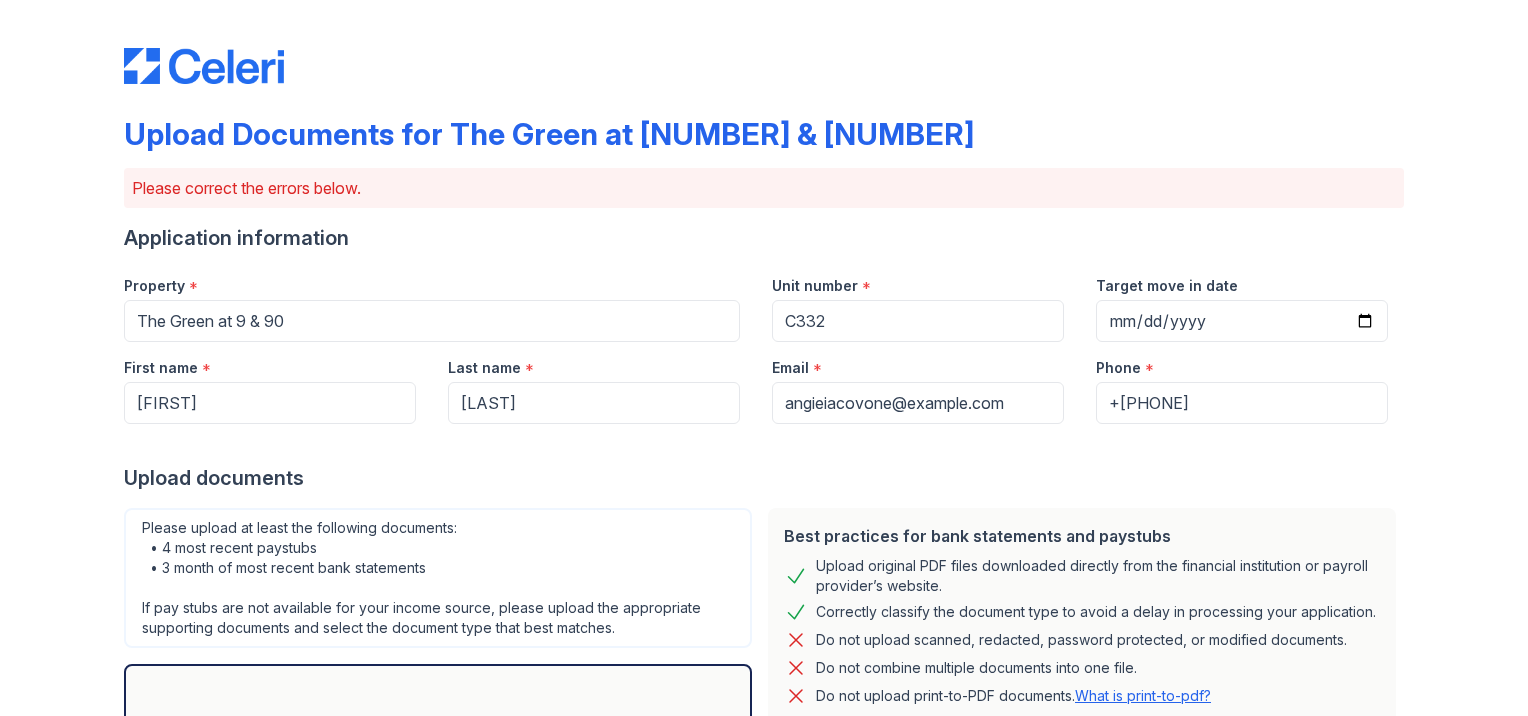 scroll, scrollTop: 266, scrollLeft: 0, axis: vertical 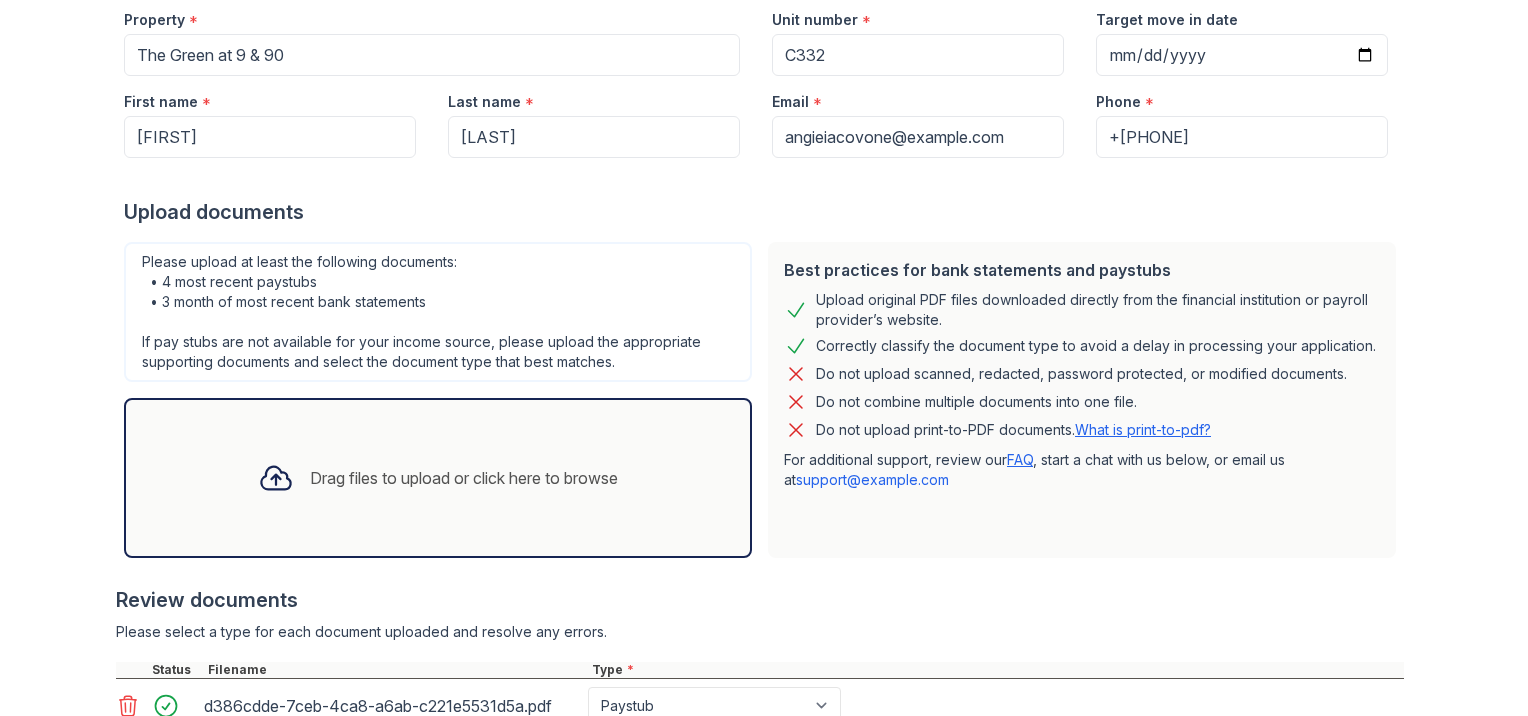 click on "Drag files to upload or click here to browse" at bounding box center (438, 478) 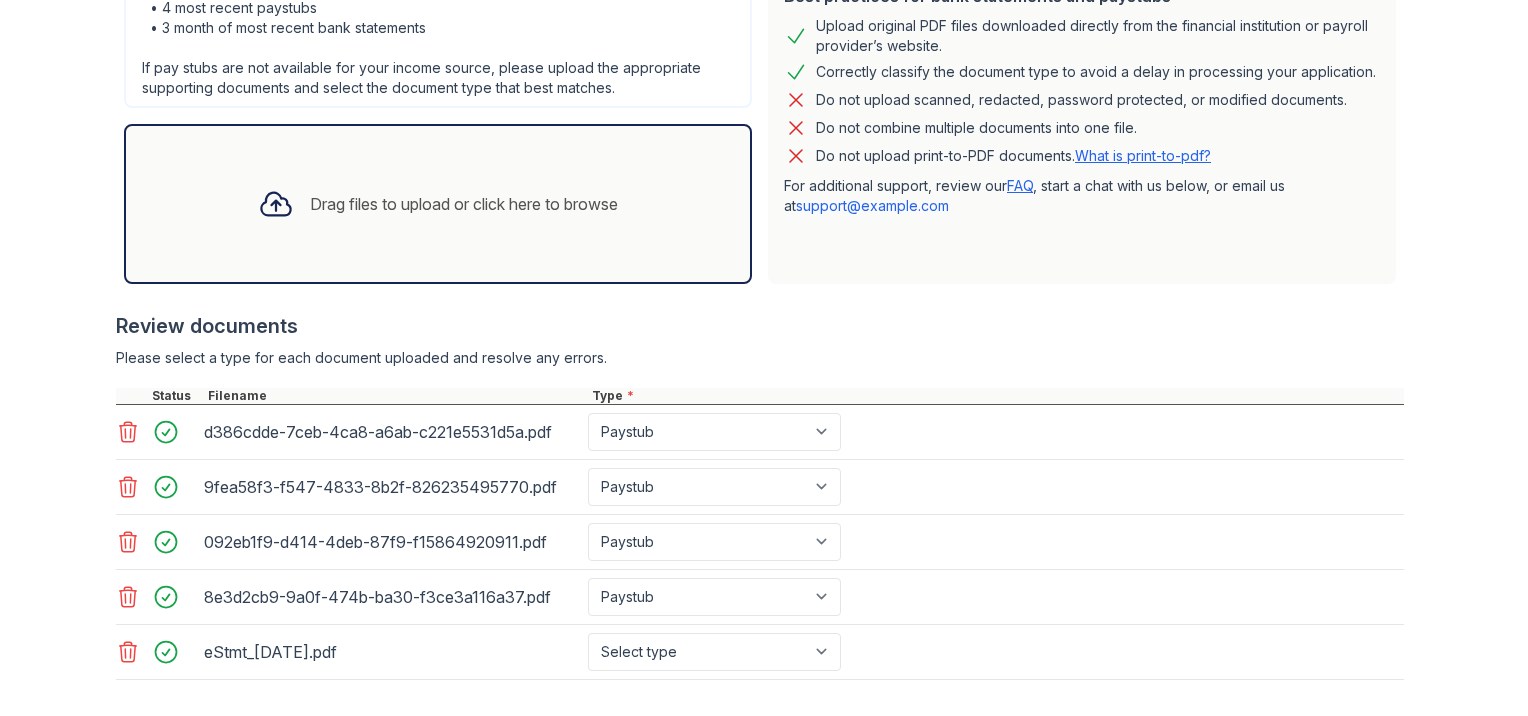 scroll, scrollTop: 666, scrollLeft: 0, axis: vertical 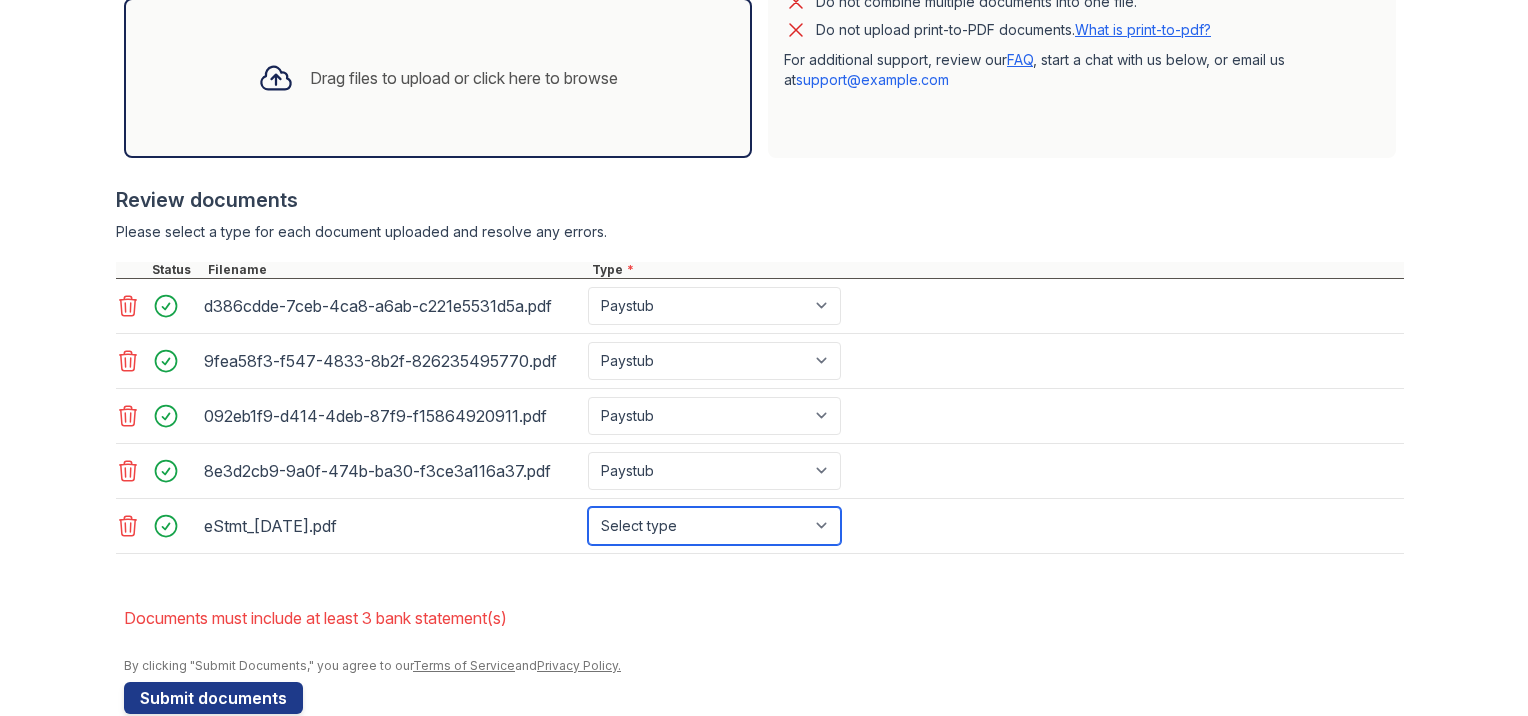 click on "Select type
Paystub
Bank Statement
Offer Letter
Tax Documents
Benefit Award Letter
Investment Account Statement
Other" at bounding box center (714, 526) 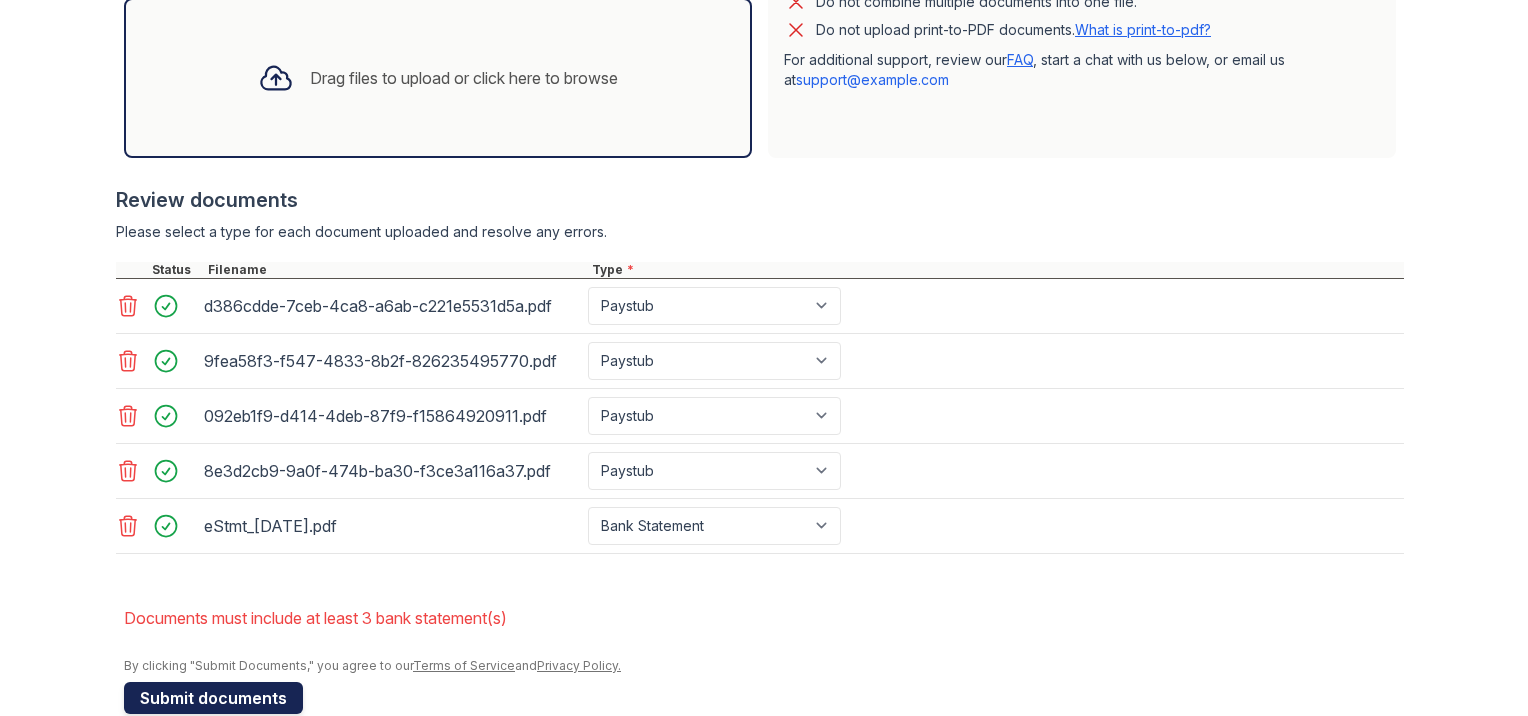 click on "Submit documents" at bounding box center (213, 698) 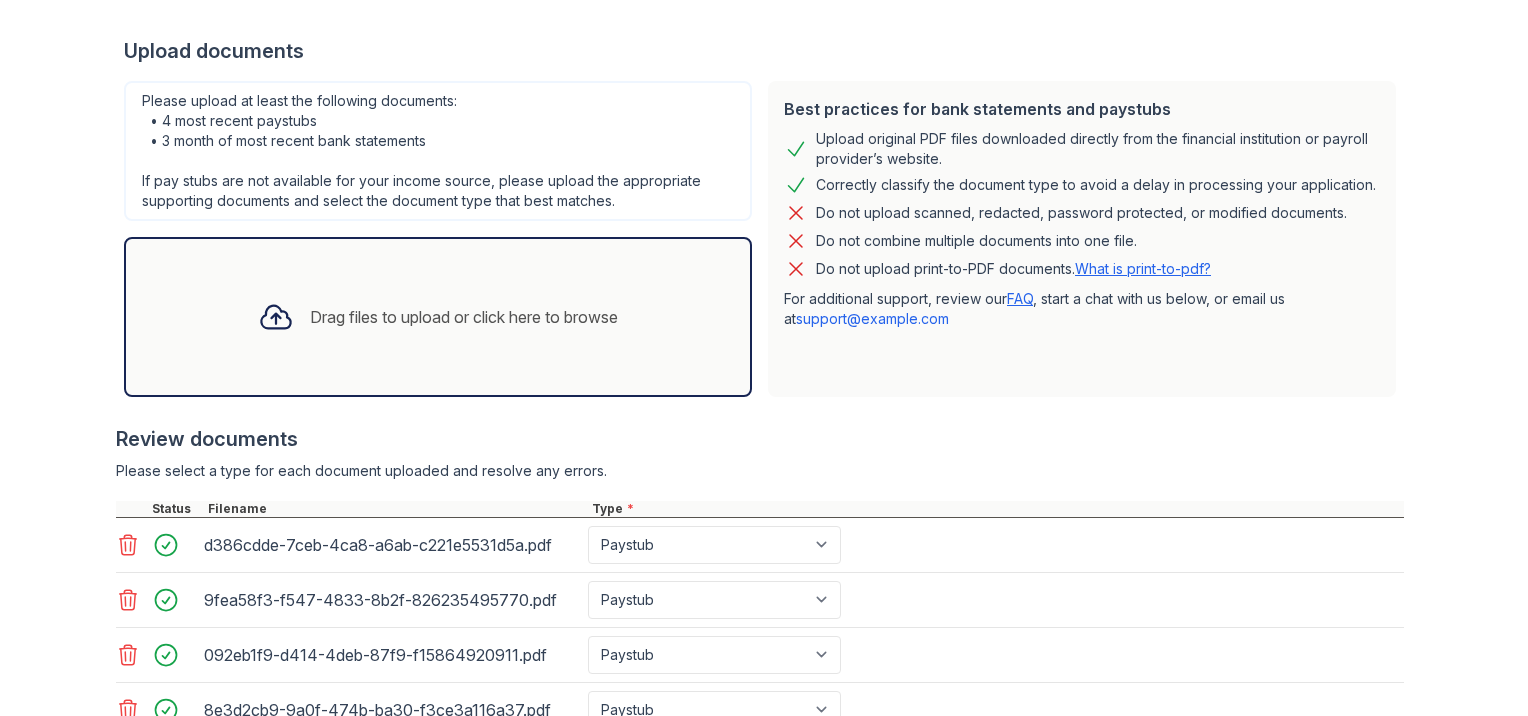 scroll, scrollTop: 533, scrollLeft: 0, axis: vertical 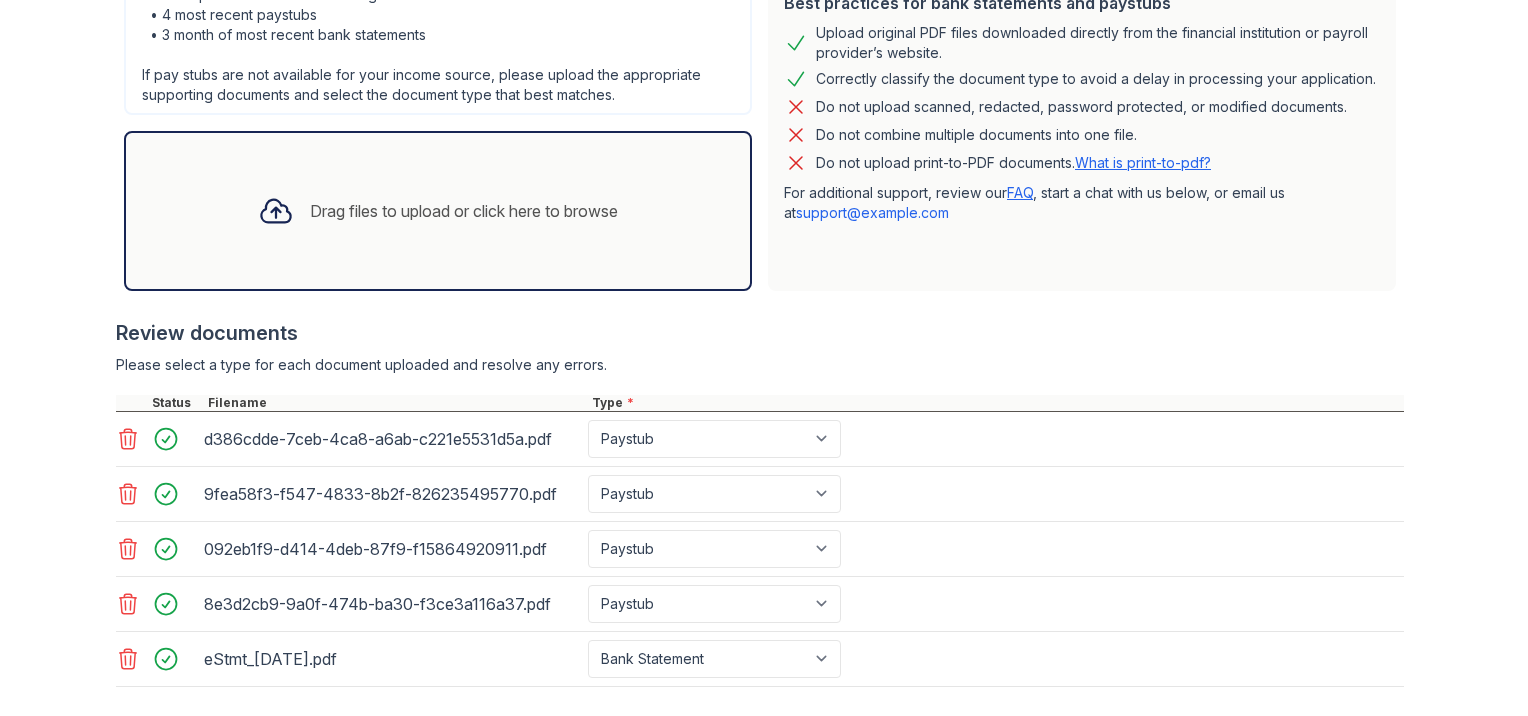 click on "Drag files to upload or click here to browse" at bounding box center [438, 211] 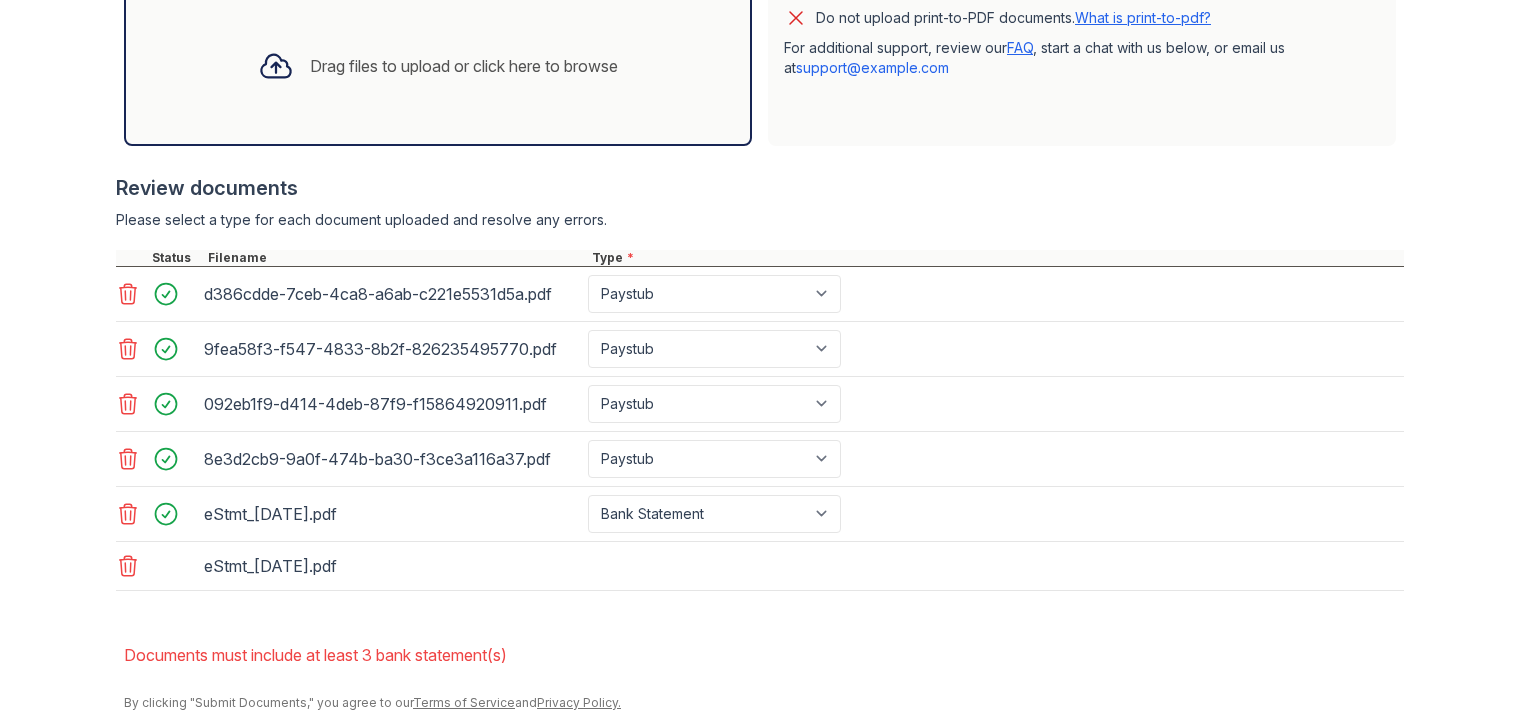 scroll, scrollTop: 748, scrollLeft: 0, axis: vertical 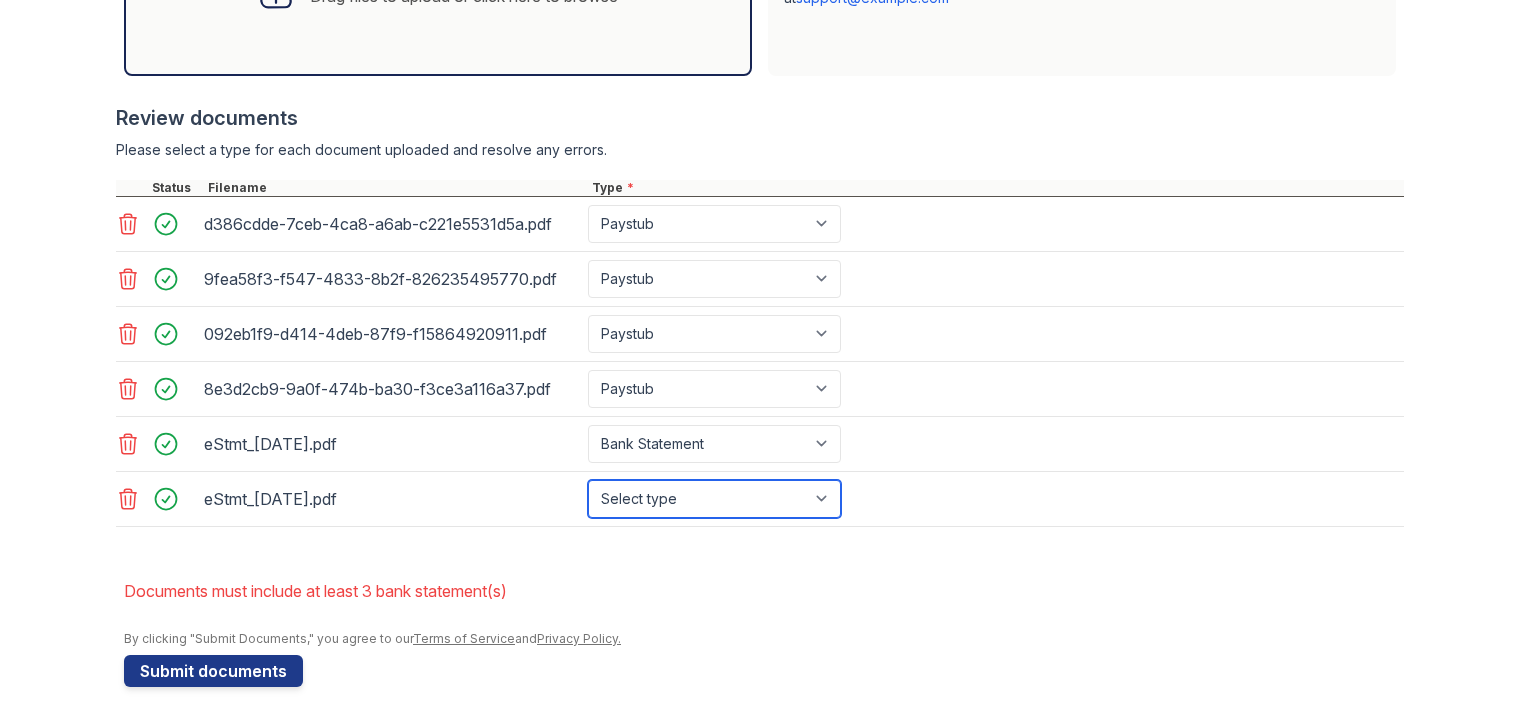 click on "Select type
Paystub
Bank Statement
Offer Letter
Tax Documents
Benefit Award Letter
Investment Account Statement
Other" at bounding box center [714, 499] 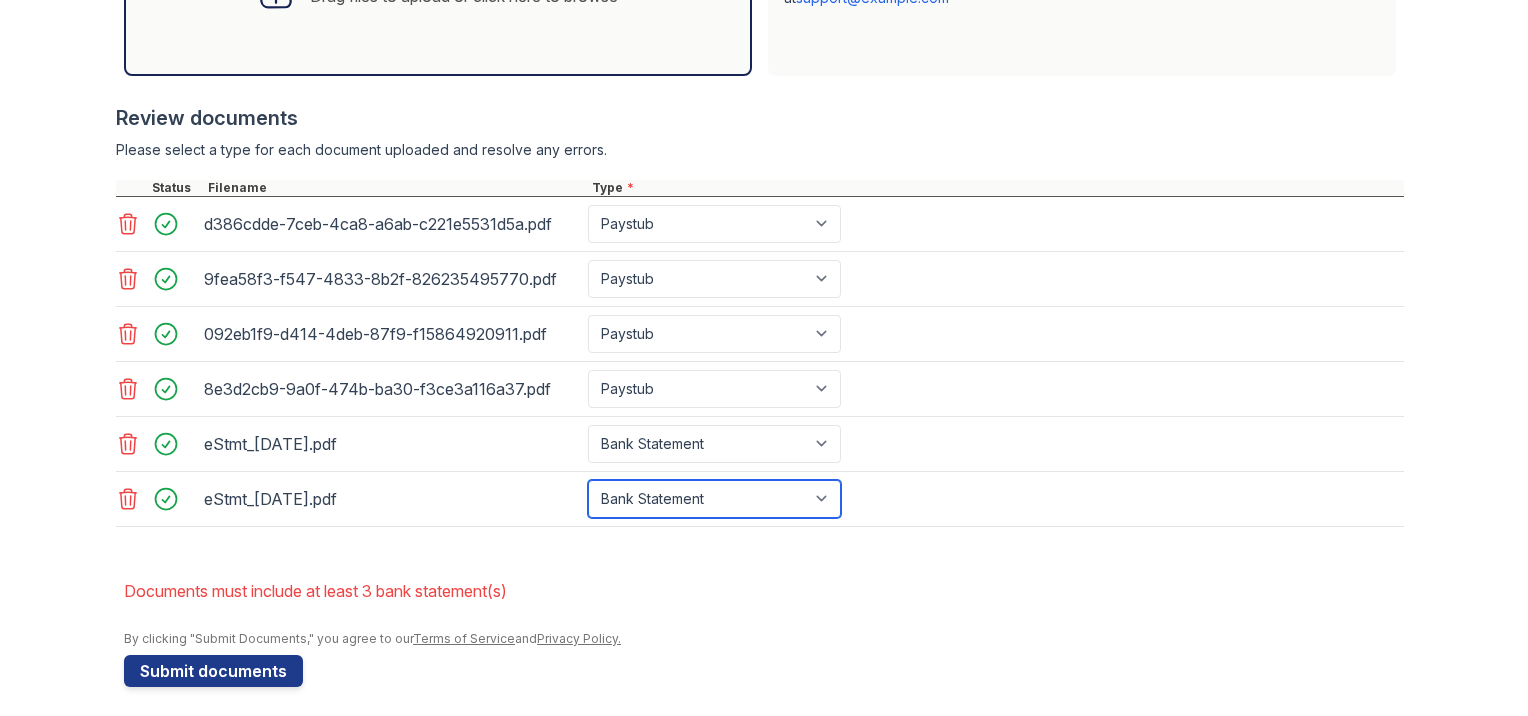 scroll, scrollTop: 753, scrollLeft: 0, axis: vertical 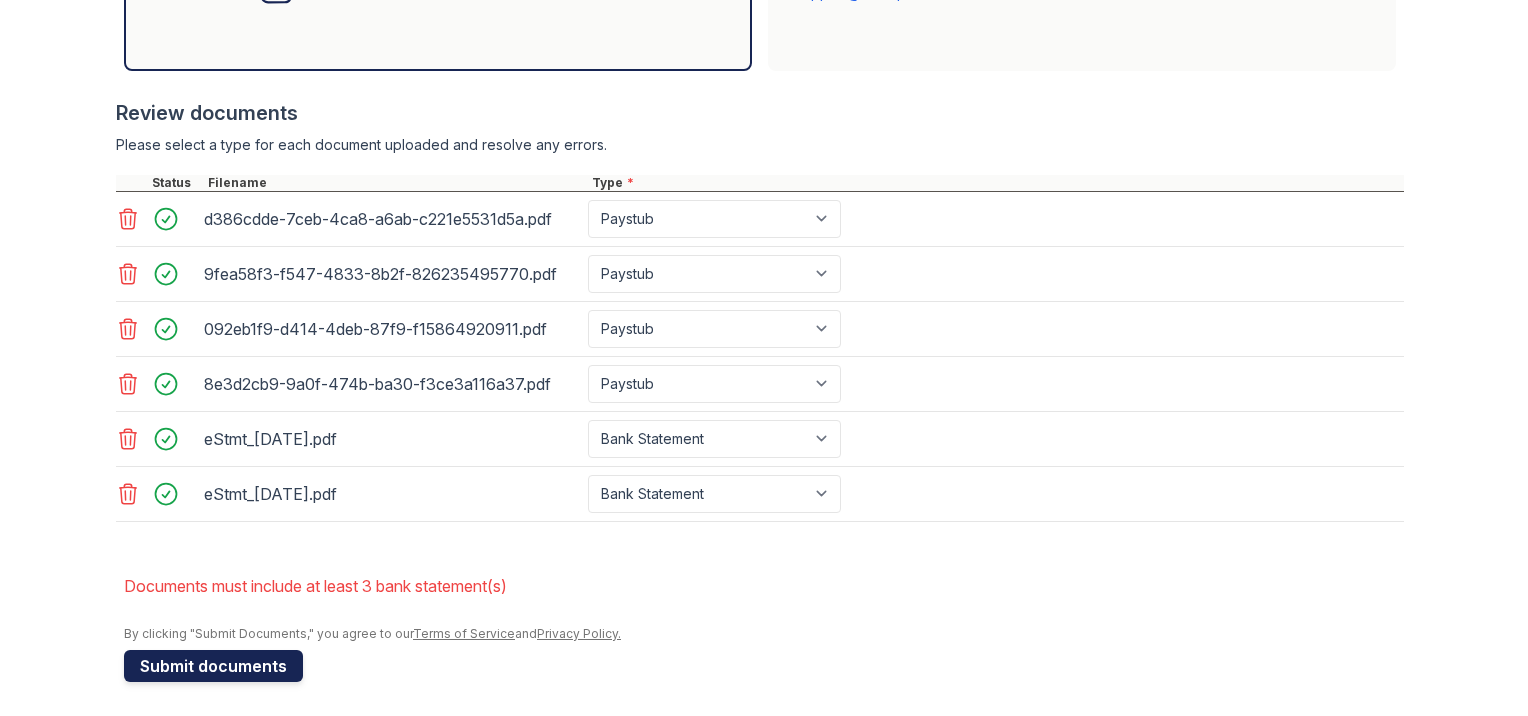 click on "Submit documents" at bounding box center (213, 666) 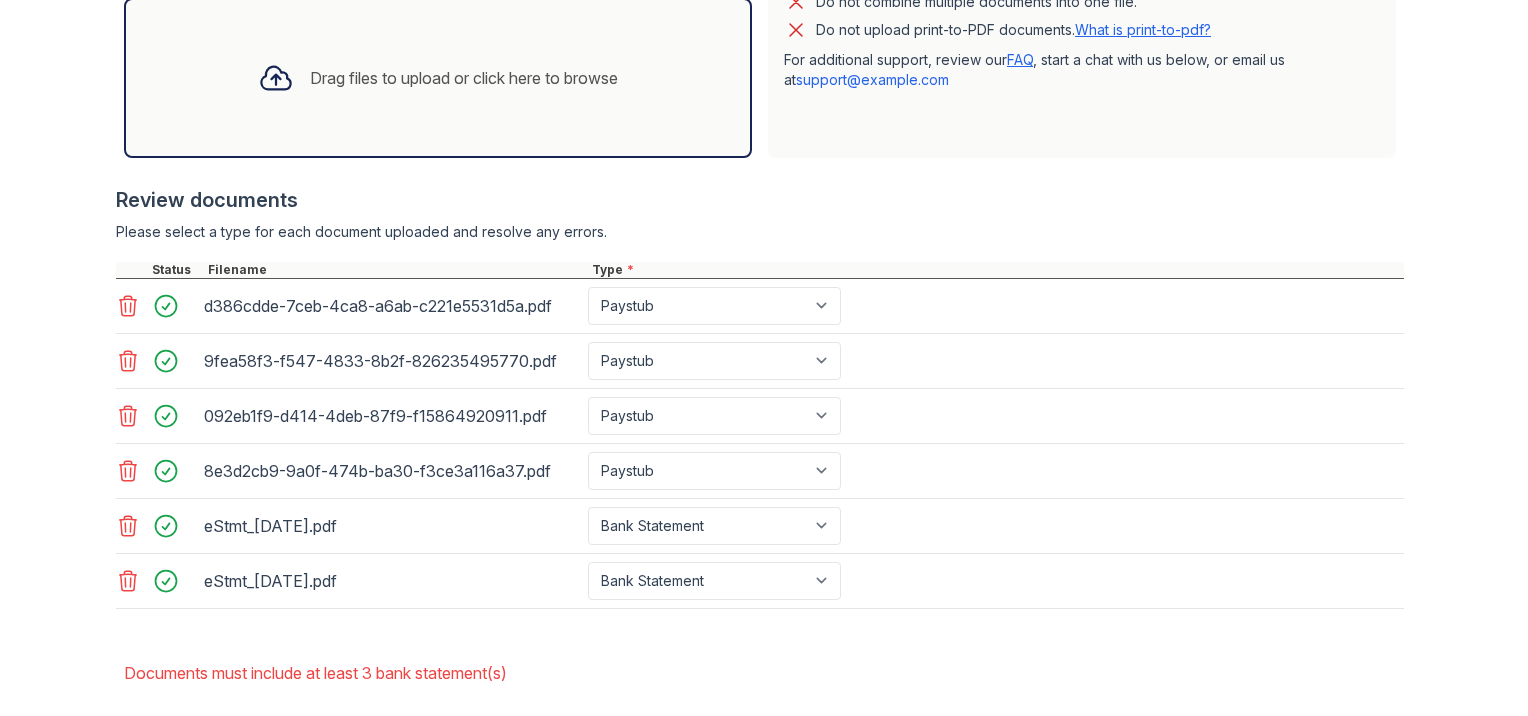 scroll, scrollTop: 533, scrollLeft: 0, axis: vertical 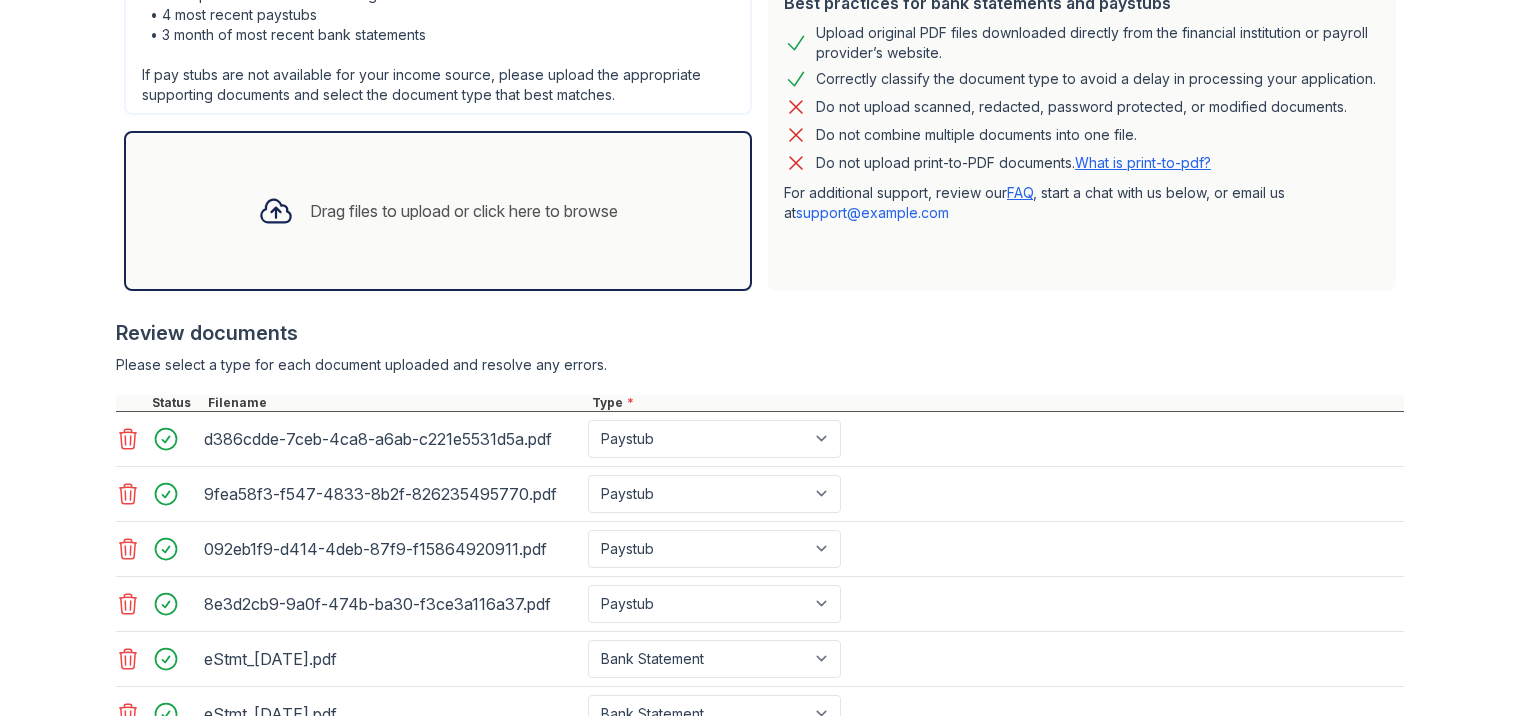 click on "Drag files to upload or click here to browse" at bounding box center (438, 211) 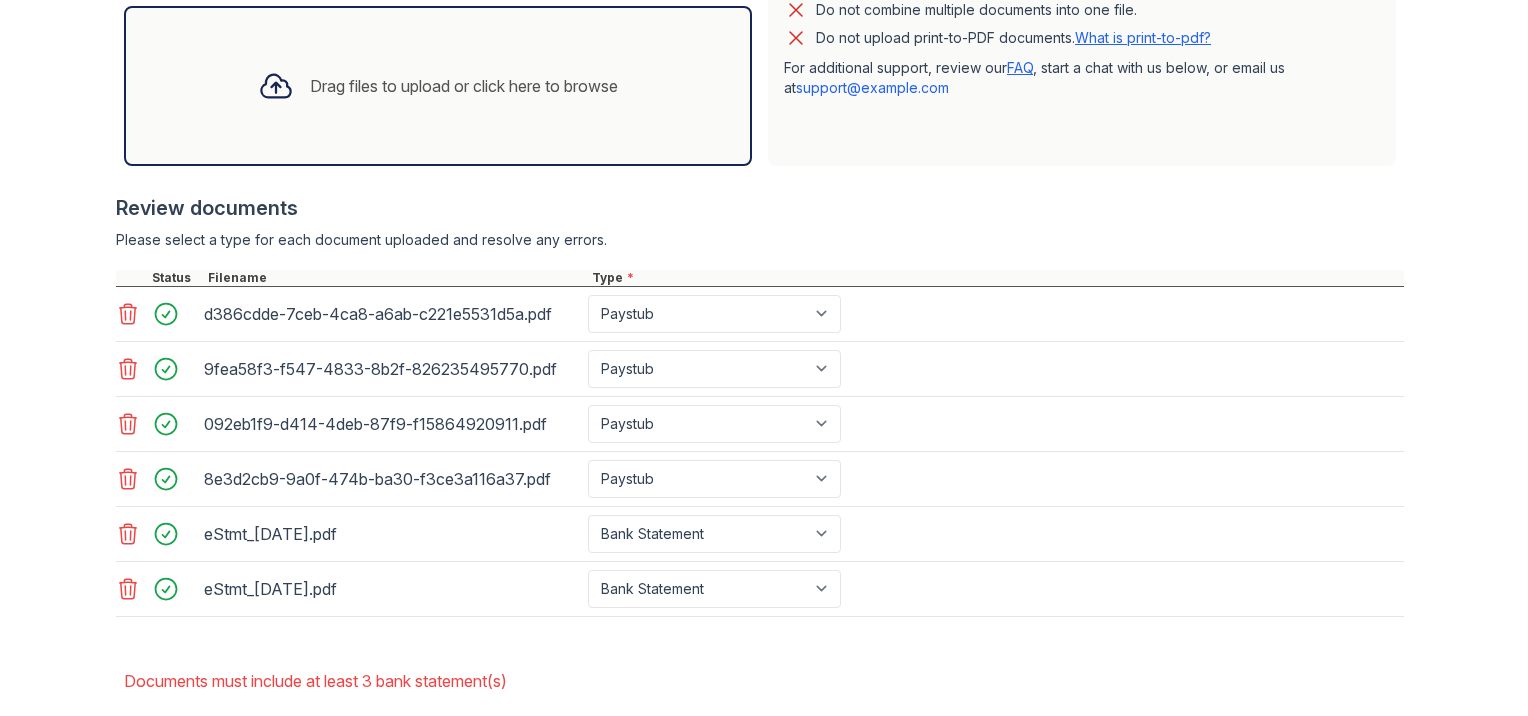 scroll, scrollTop: 620, scrollLeft: 0, axis: vertical 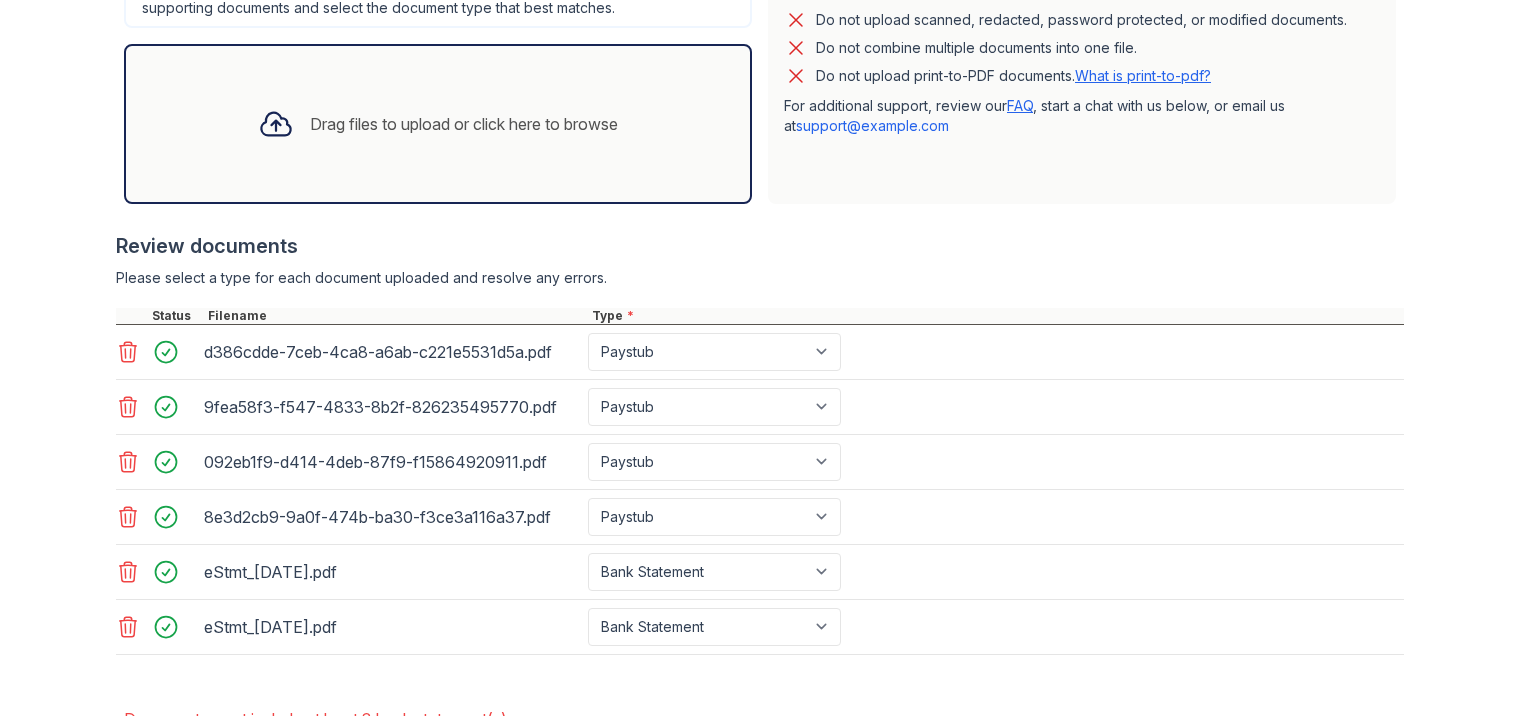 click on "Drag files to upload or click here to browse" at bounding box center [438, 124] 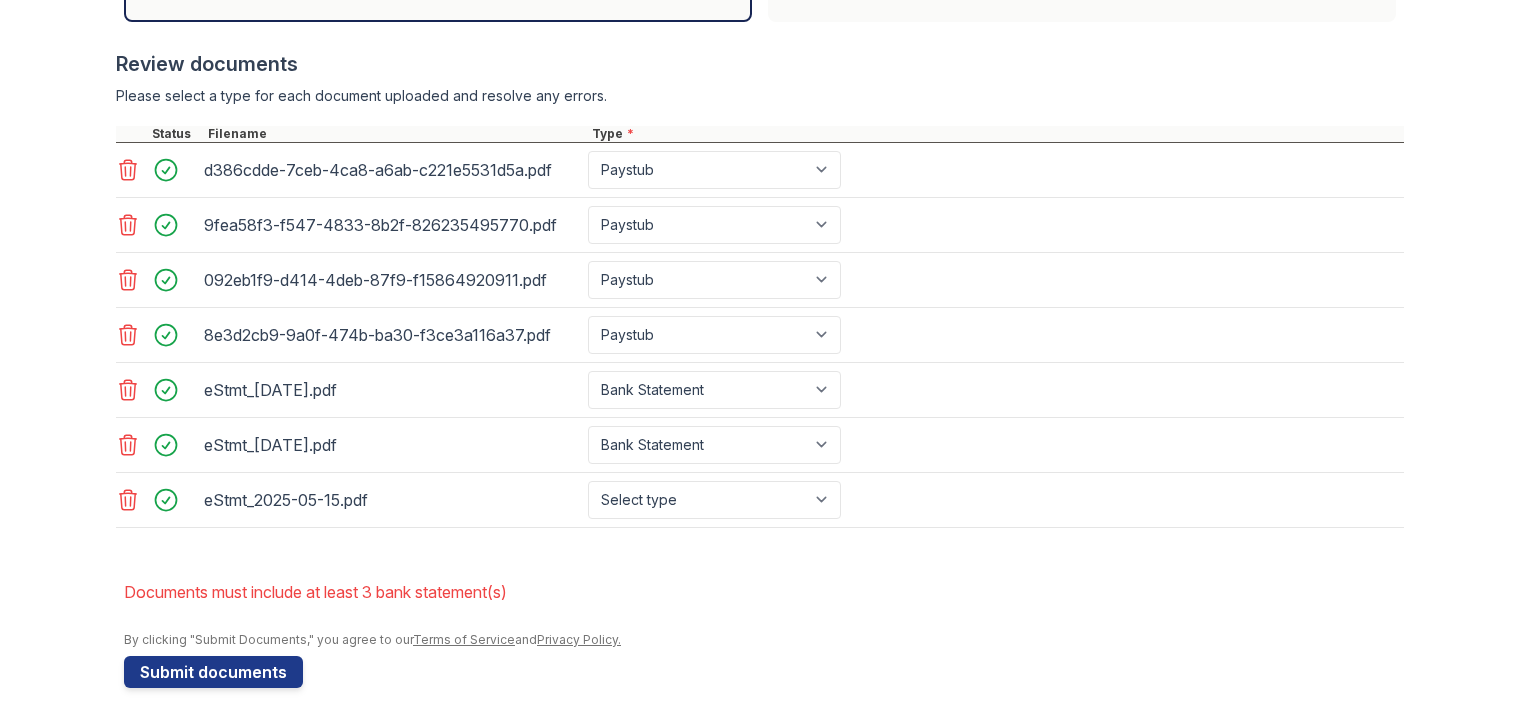 scroll, scrollTop: 808, scrollLeft: 0, axis: vertical 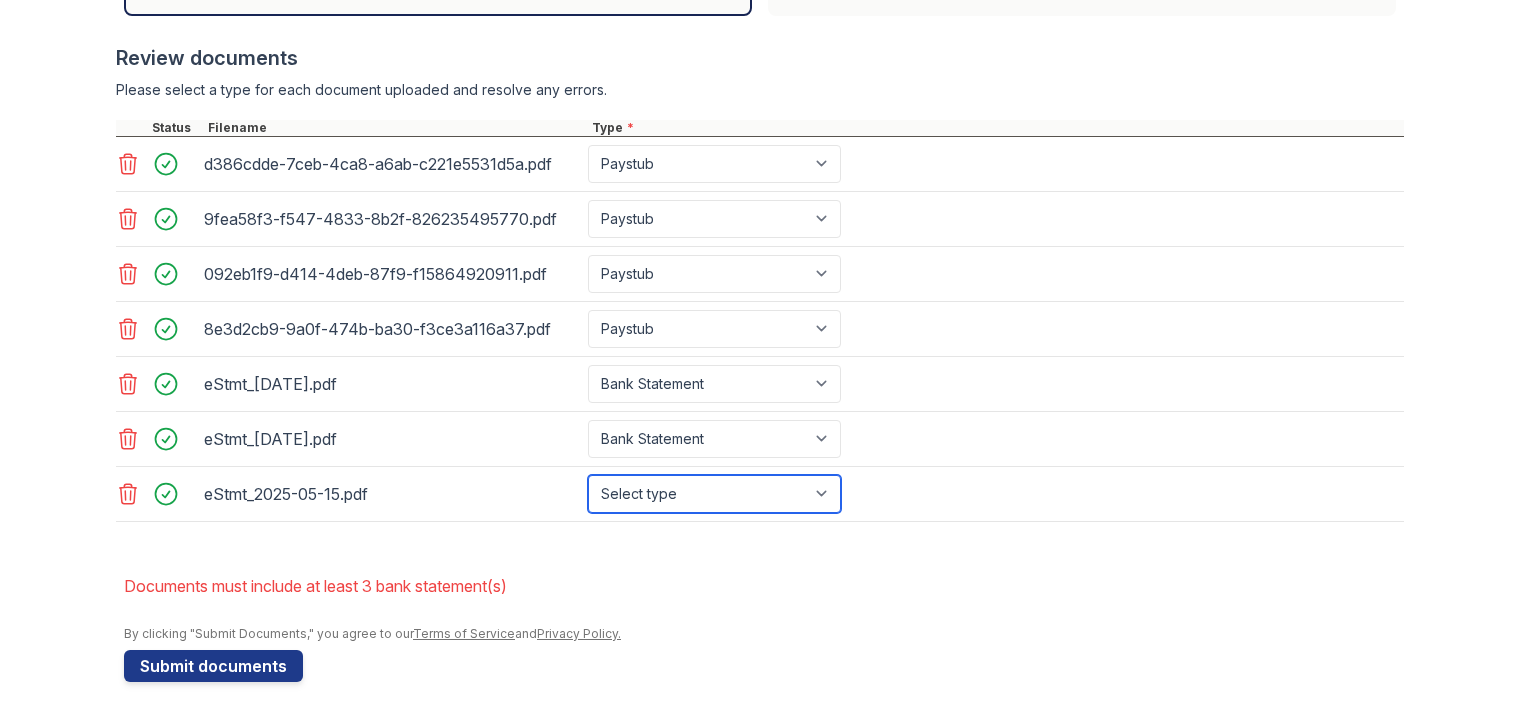 click on "Select type
Paystub
Bank Statement
Offer Letter
Tax Documents
Benefit Award Letter
Investment Account Statement
Other" at bounding box center [714, 494] 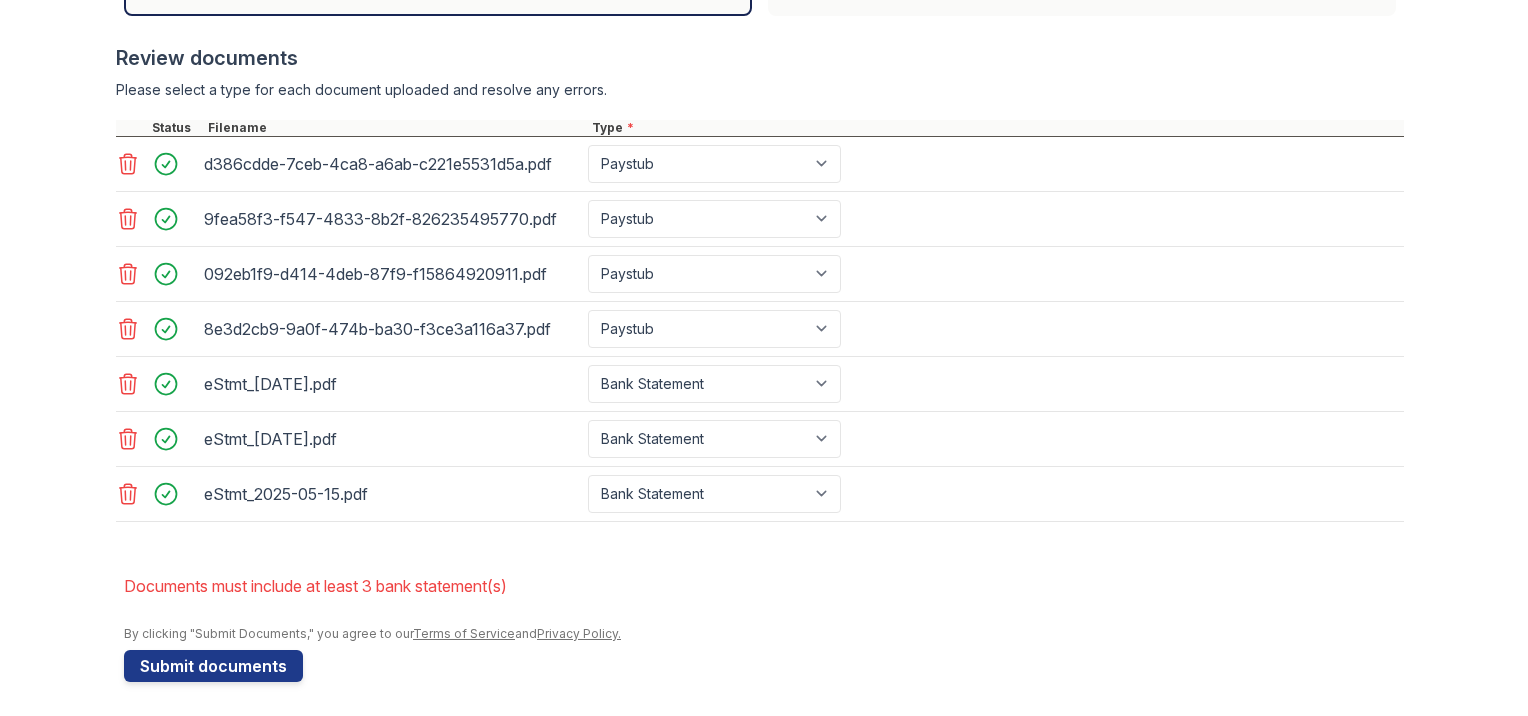 click on "Documents must include at least 3 bank statement(s)" at bounding box center (764, 586) 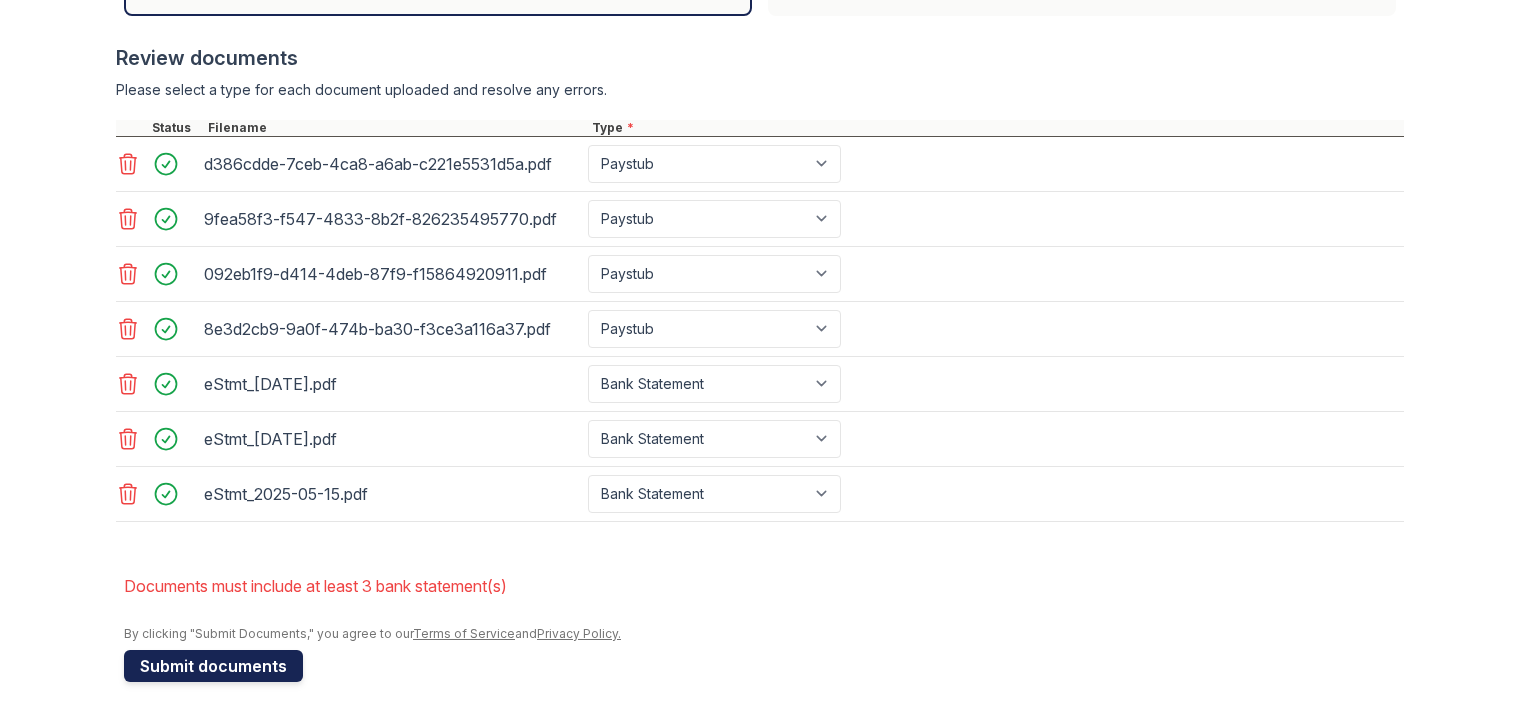 click on "Submit documents" at bounding box center (213, 666) 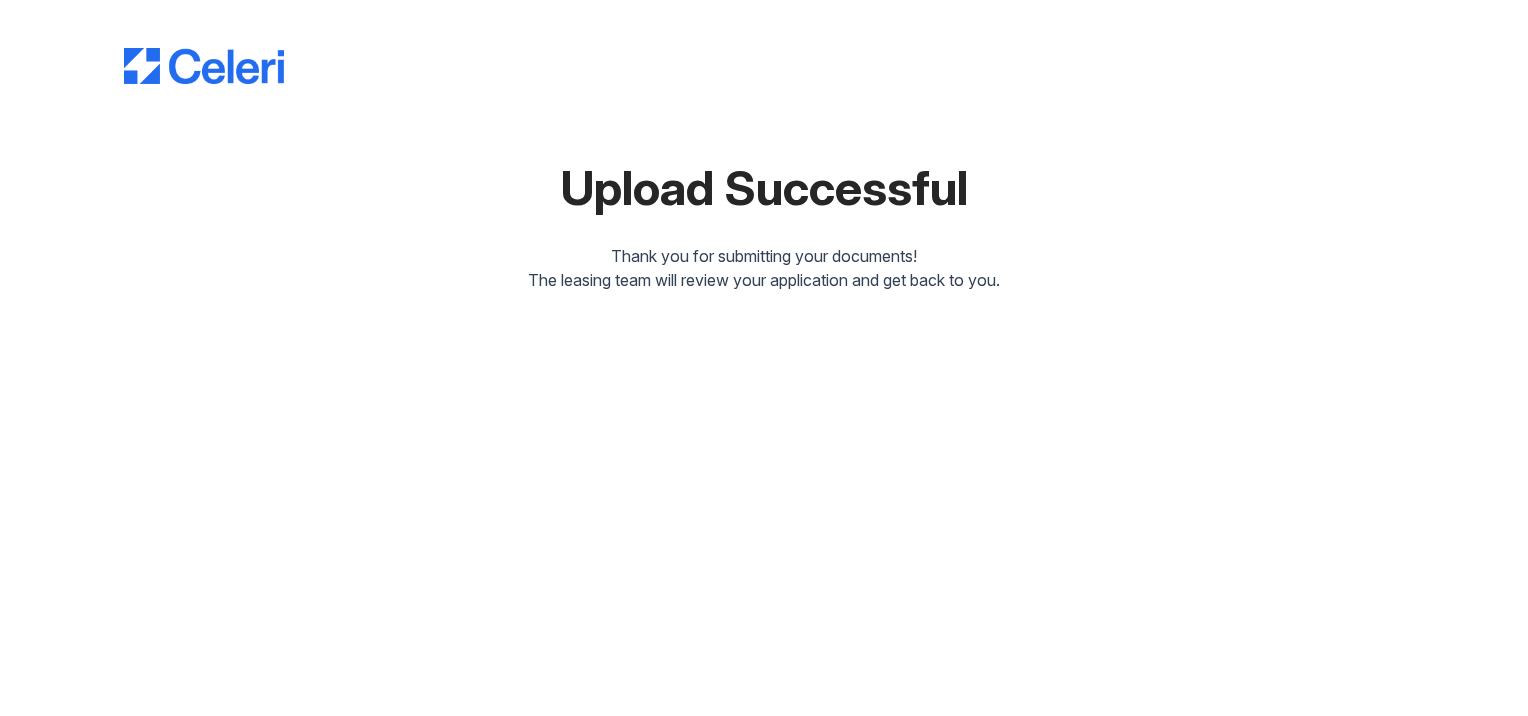 click at bounding box center [204, 66] 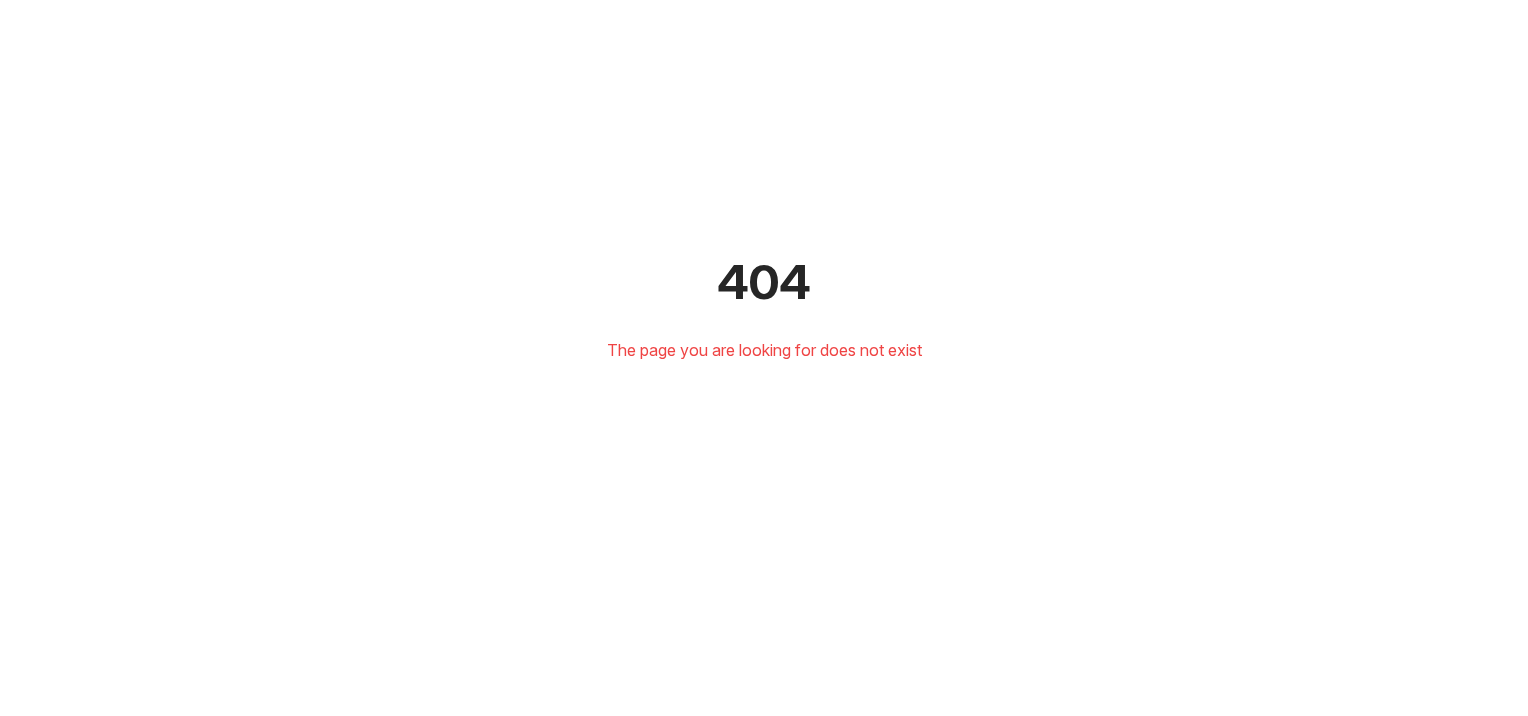 scroll, scrollTop: 0, scrollLeft: 0, axis: both 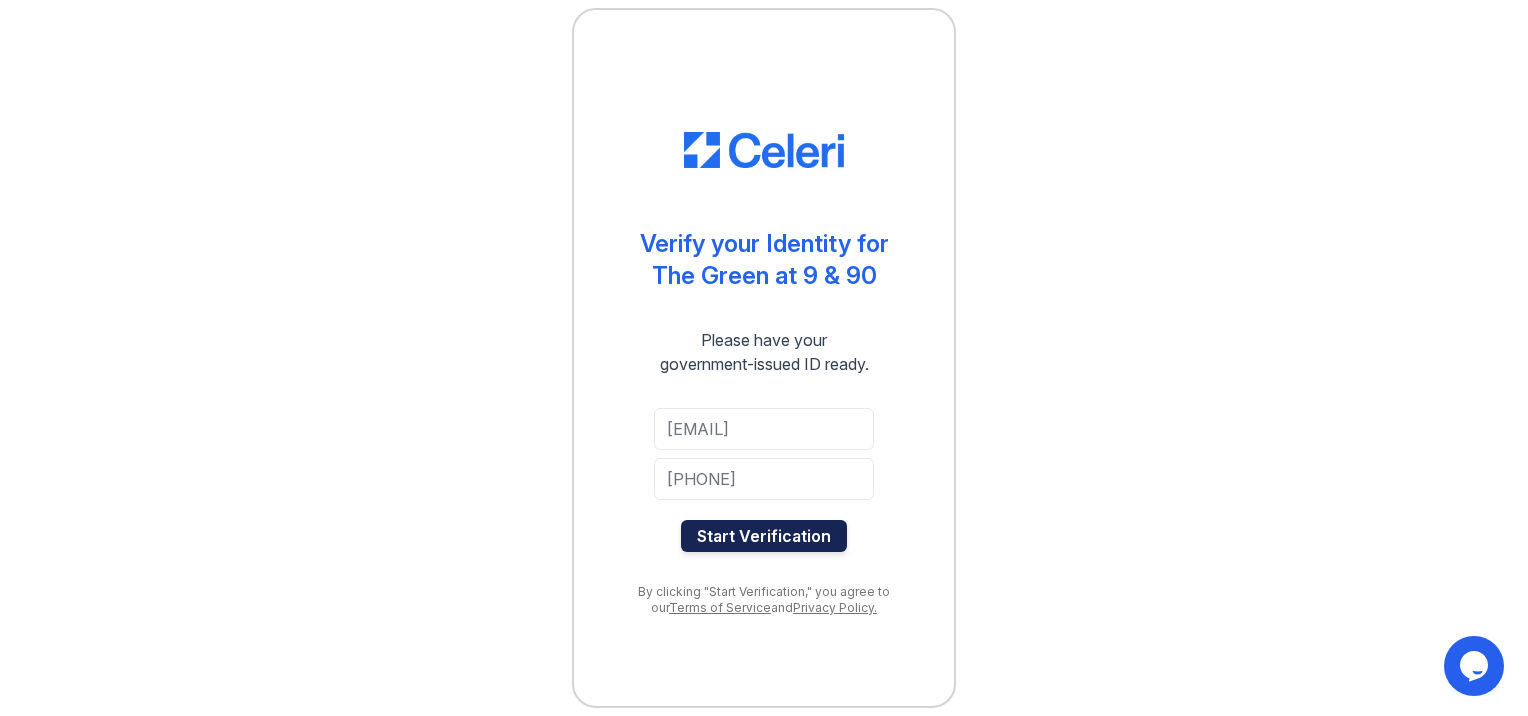 click on "Start Verification" at bounding box center (764, 536) 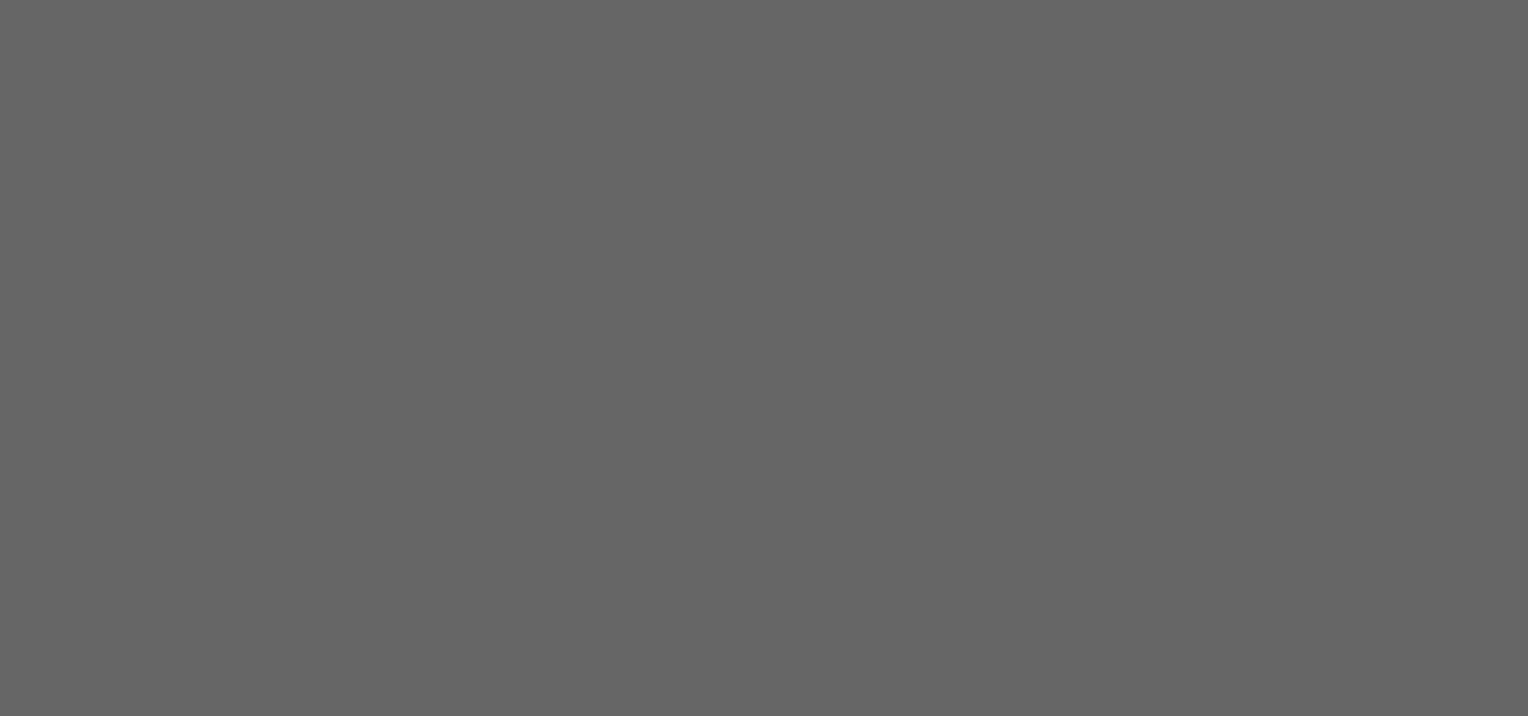scroll, scrollTop: 0, scrollLeft: 0, axis: both 